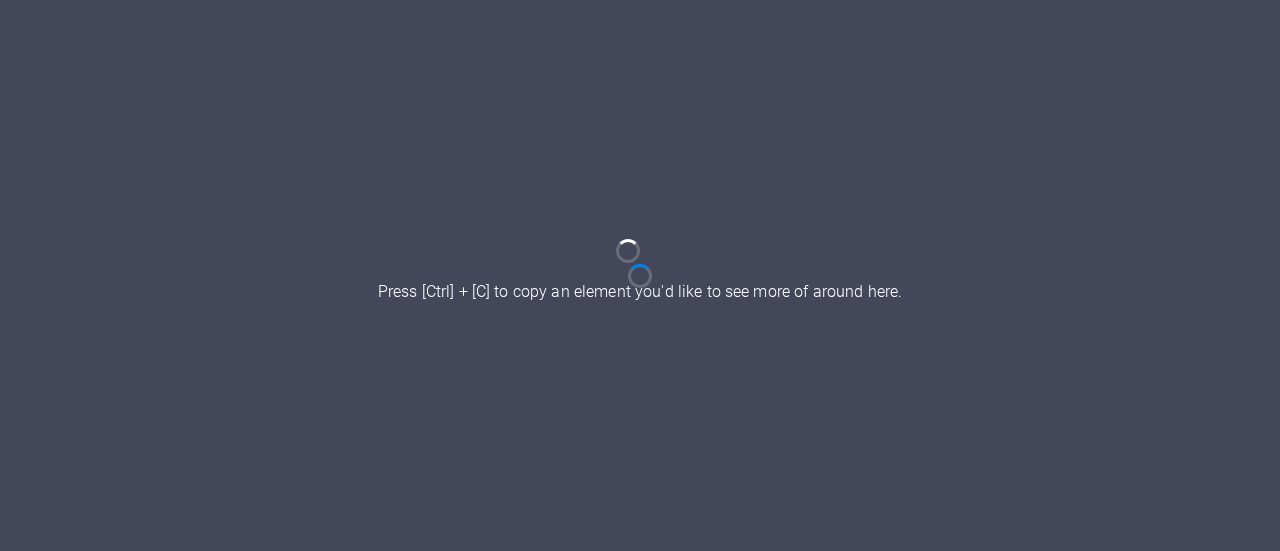 scroll, scrollTop: 0, scrollLeft: 0, axis: both 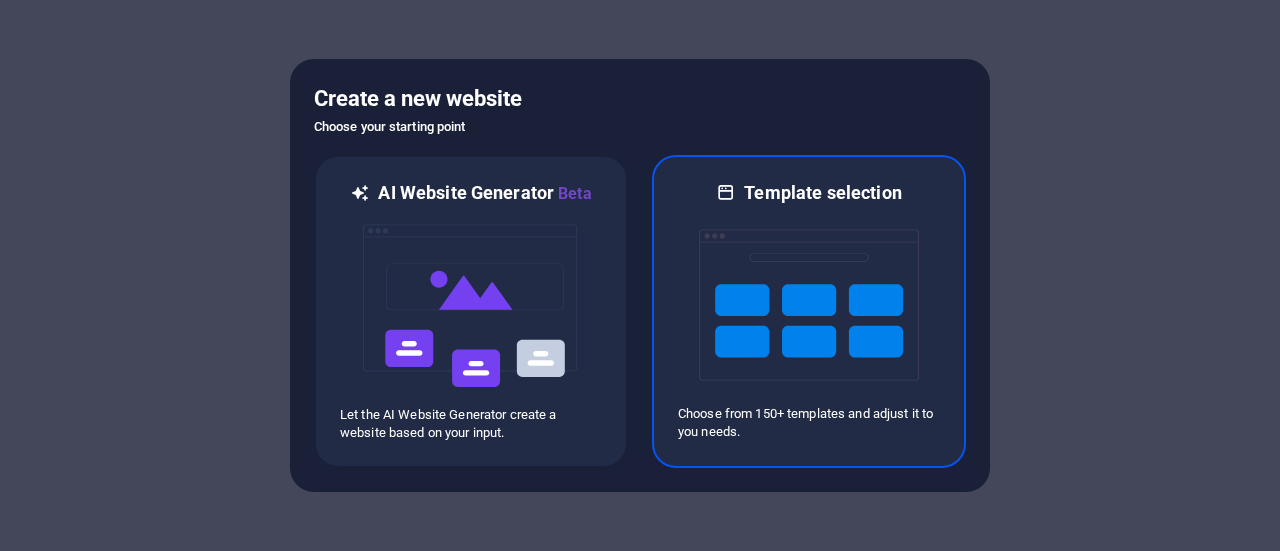 click at bounding box center [809, 305] 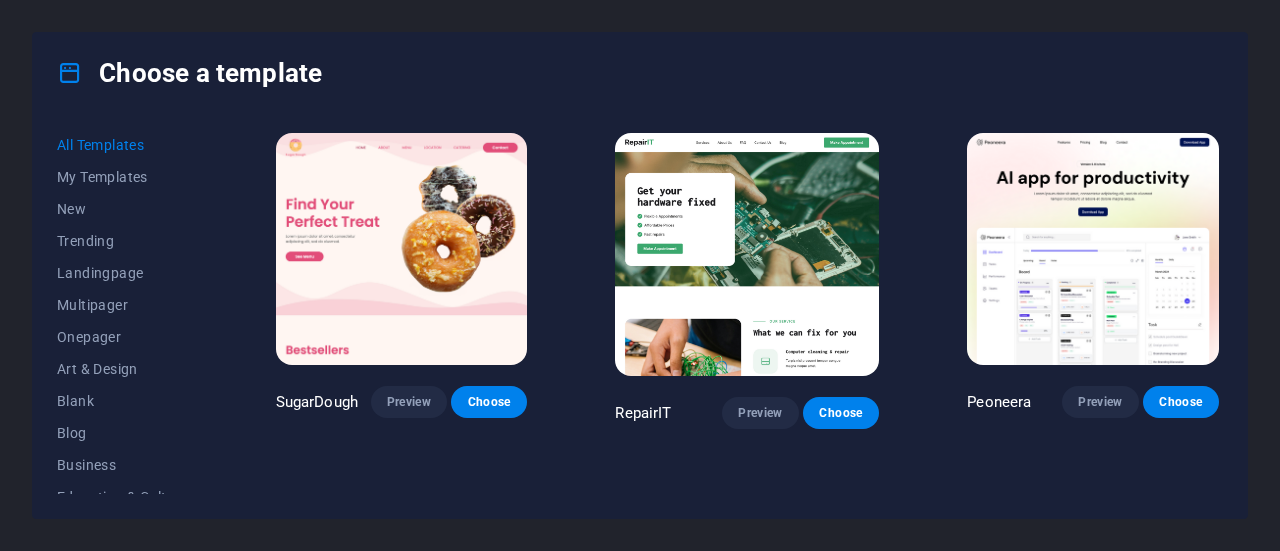 drag, startPoint x: 1224, startPoint y: 137, endPoint x: 1228, endPoint y: 171, distance: 34.234486 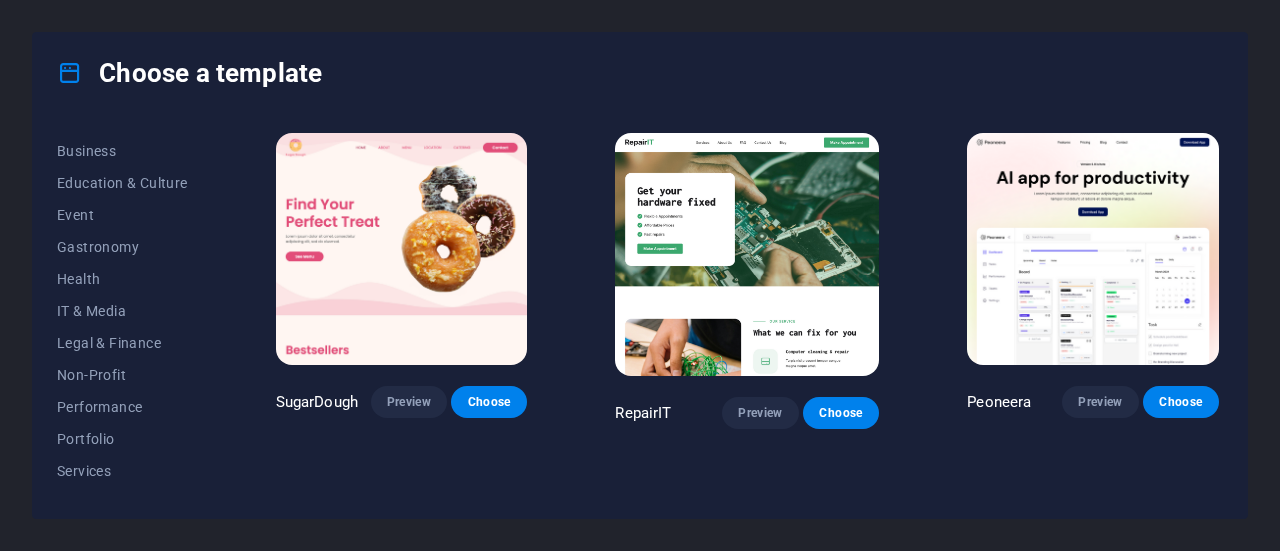 scroll, scrollTop: 318, scrollLeft: 0, axis: vertical 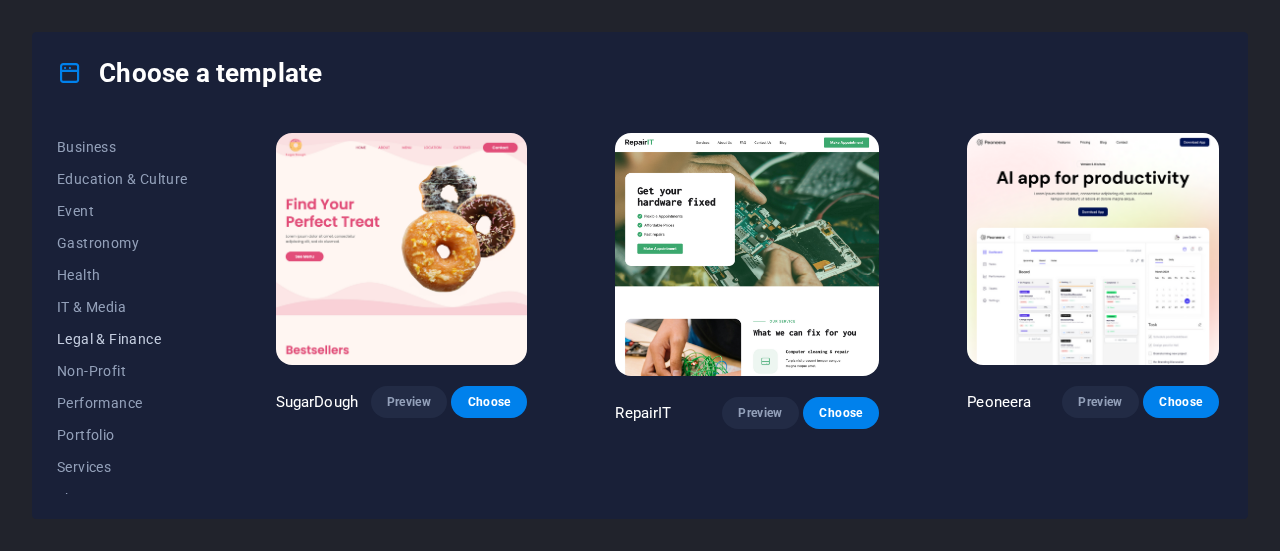click on "Legal & Finance" at bounding box center [122, 339] 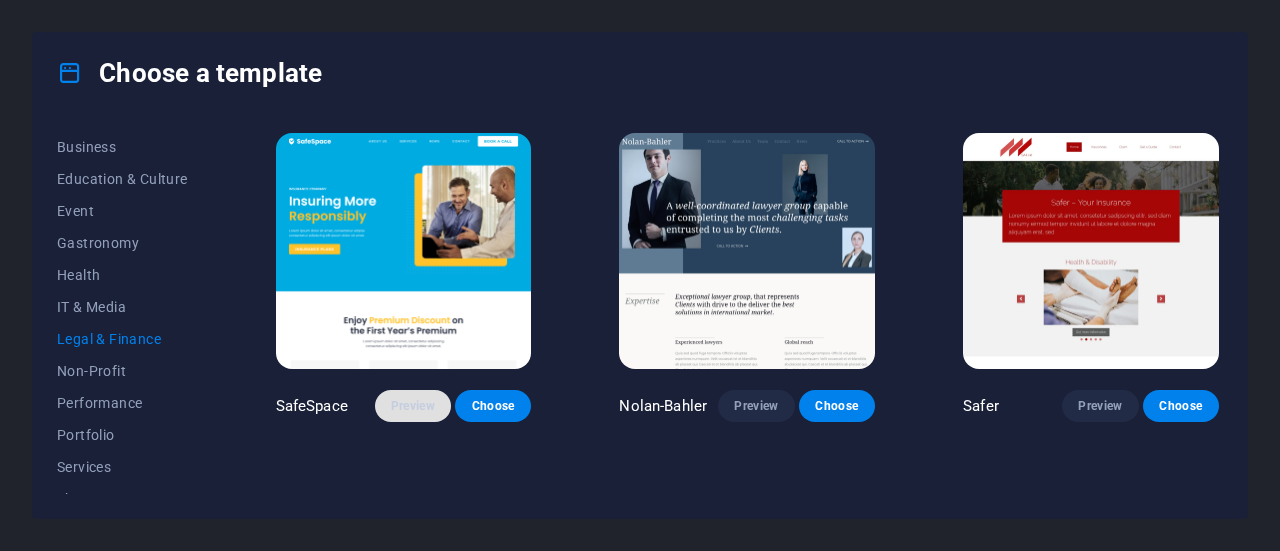 click on "Preview" at bounding box center (413, 406) 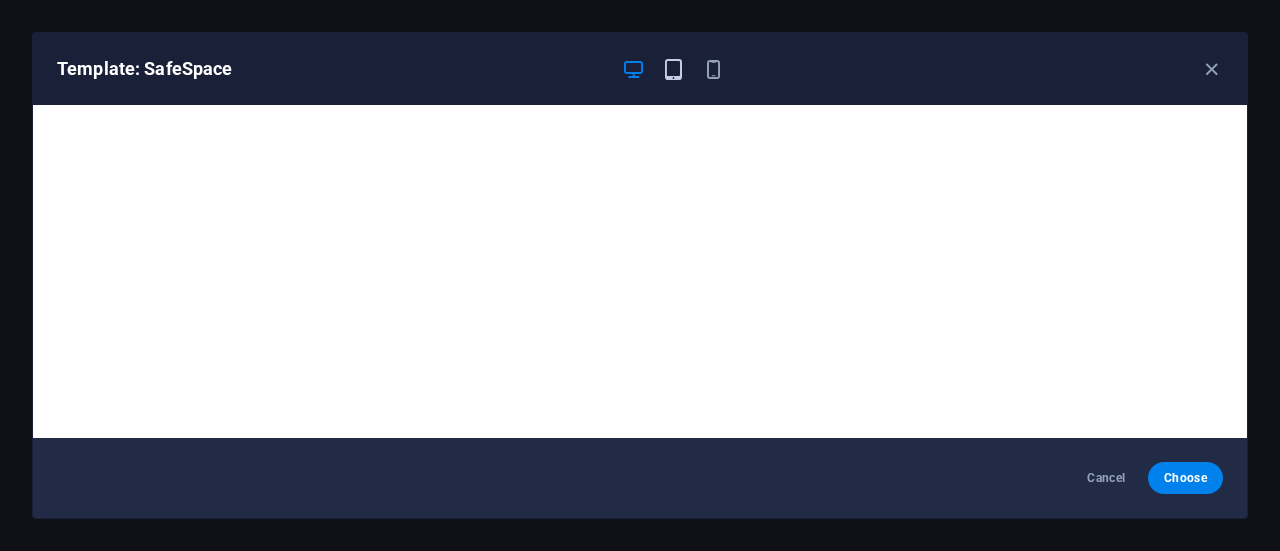 click at bounding box center [673, 69] 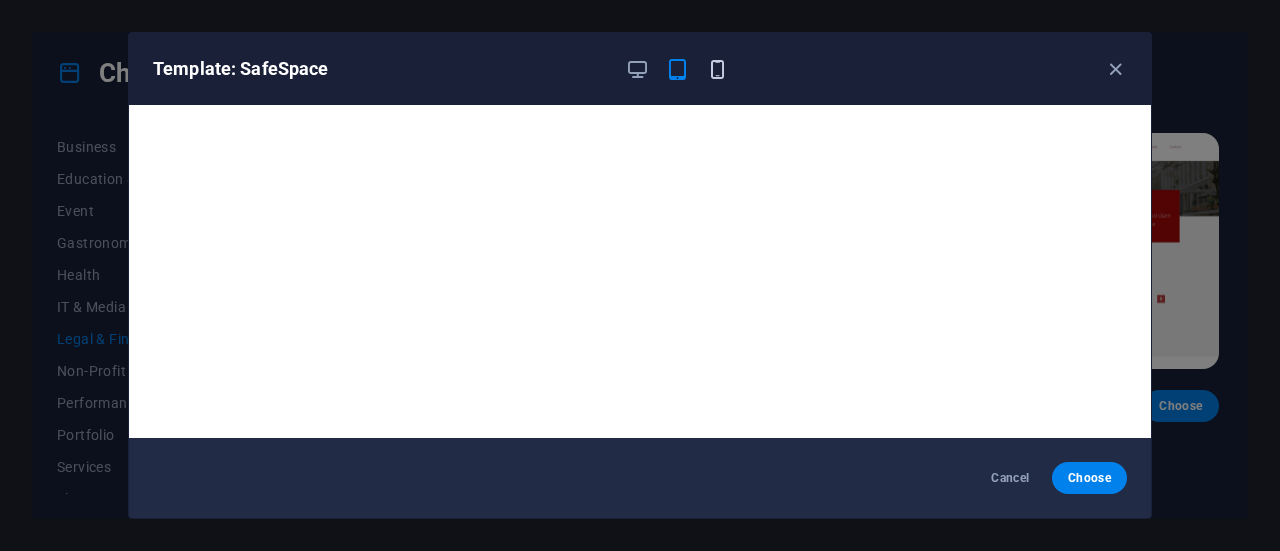 click at bounding box center [717, 69] 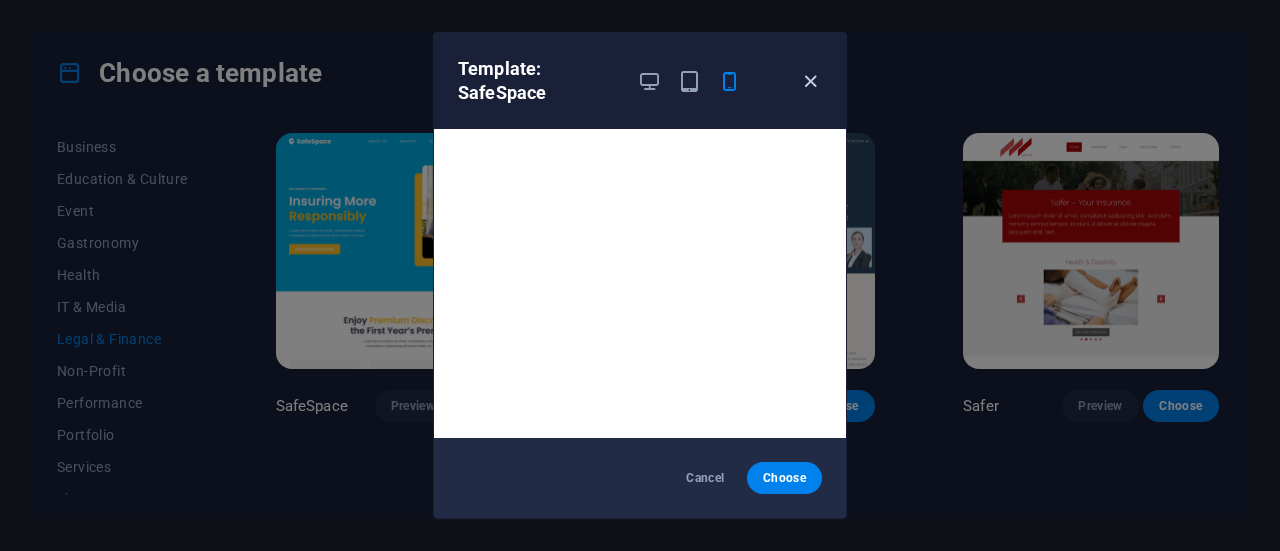 click at bounding box center (810, 81) 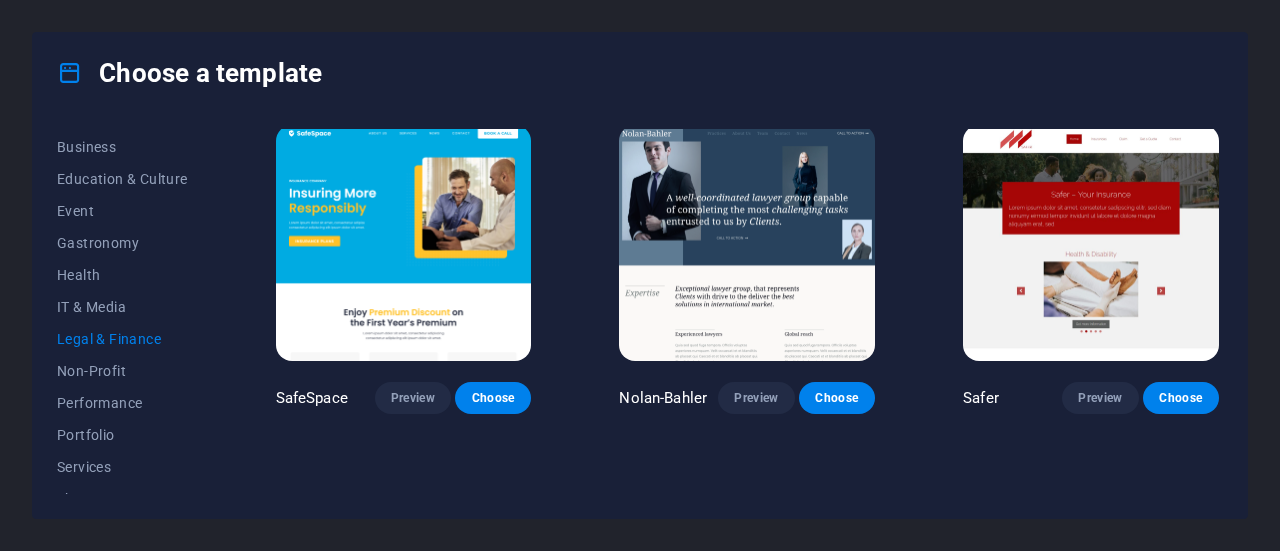 scroll, scrollTop: 0, scrollLeft: 0, axis: both 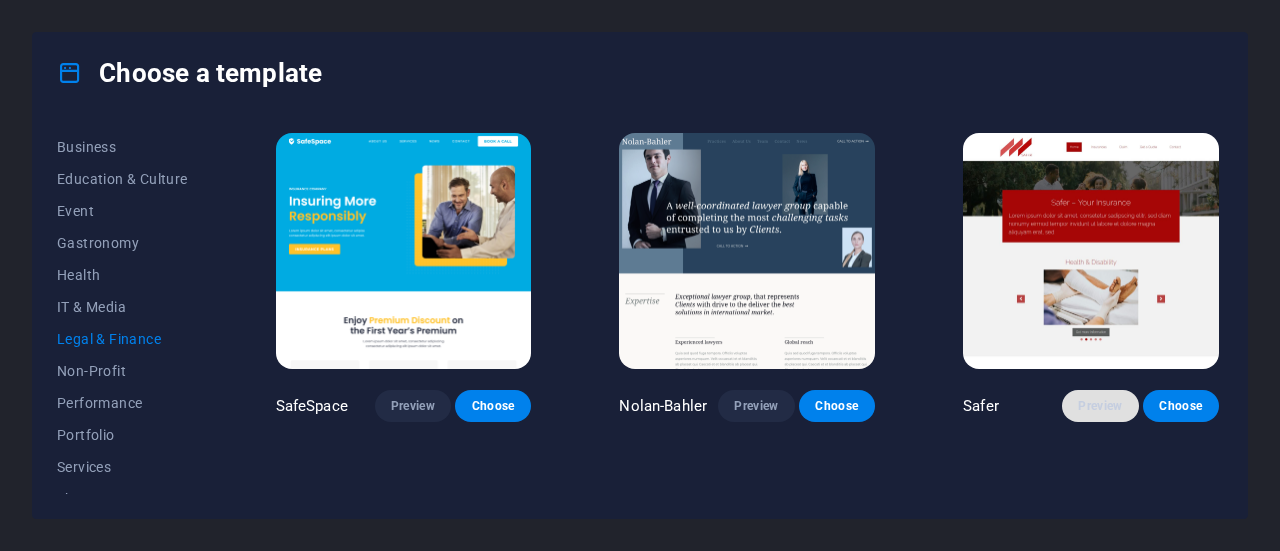click on "Preview" at bounding box center [1100, 406] 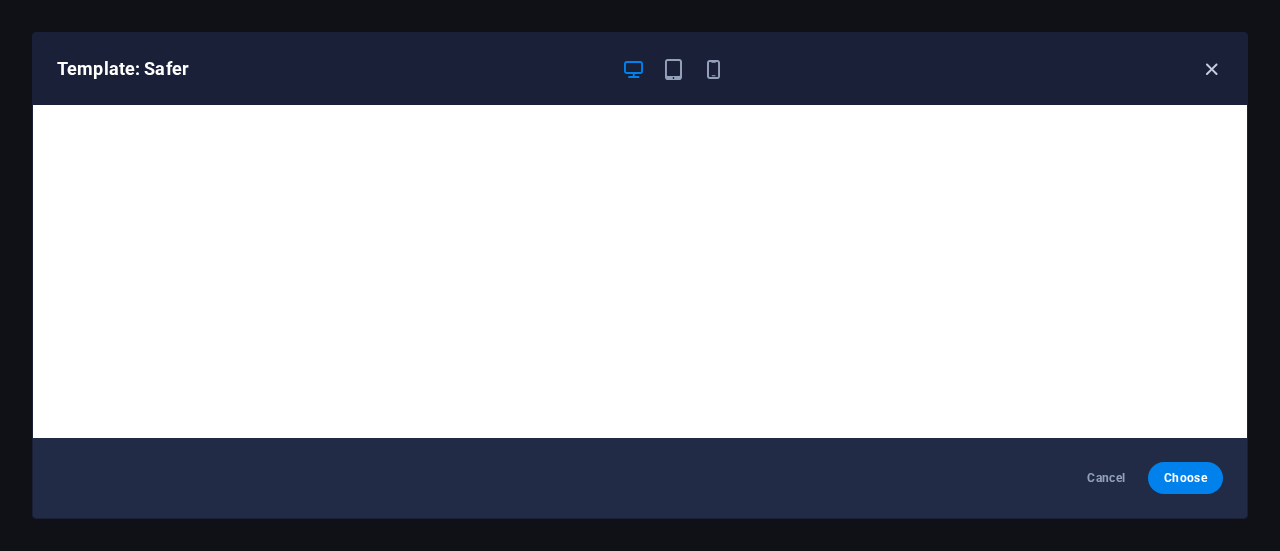click at bounding box center (1211, 69) 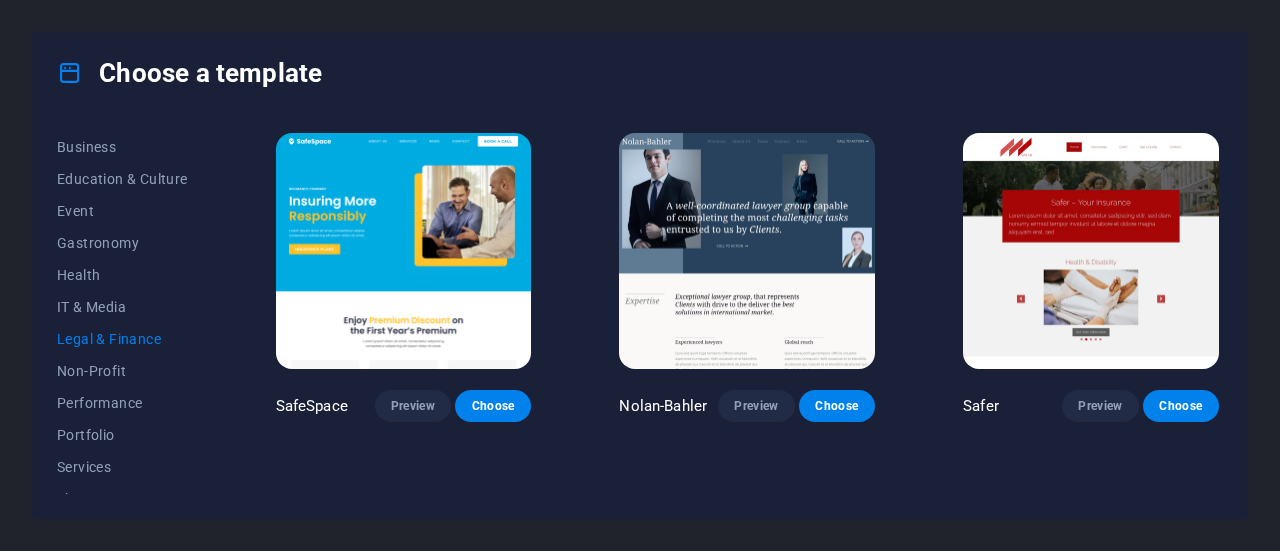 drag, startPoint x: 1223, startPoint y: 136, endPoint x: 1230, endPoint y: 237, distance: 101.24229 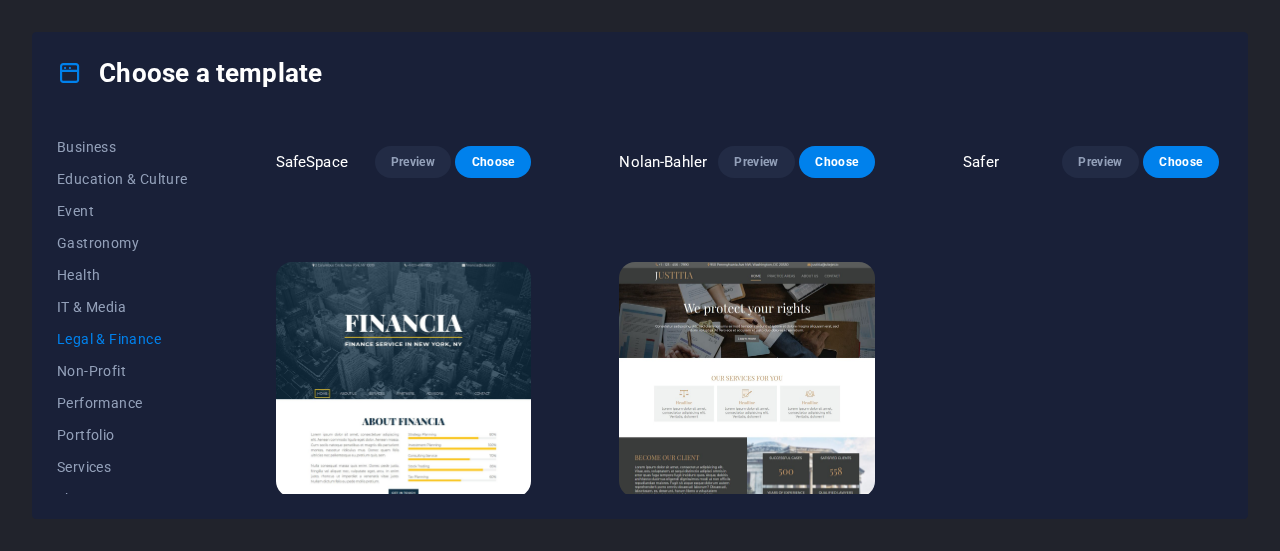 scroll, scrollTop: 294, scrollLeft: 0, axis: vertical 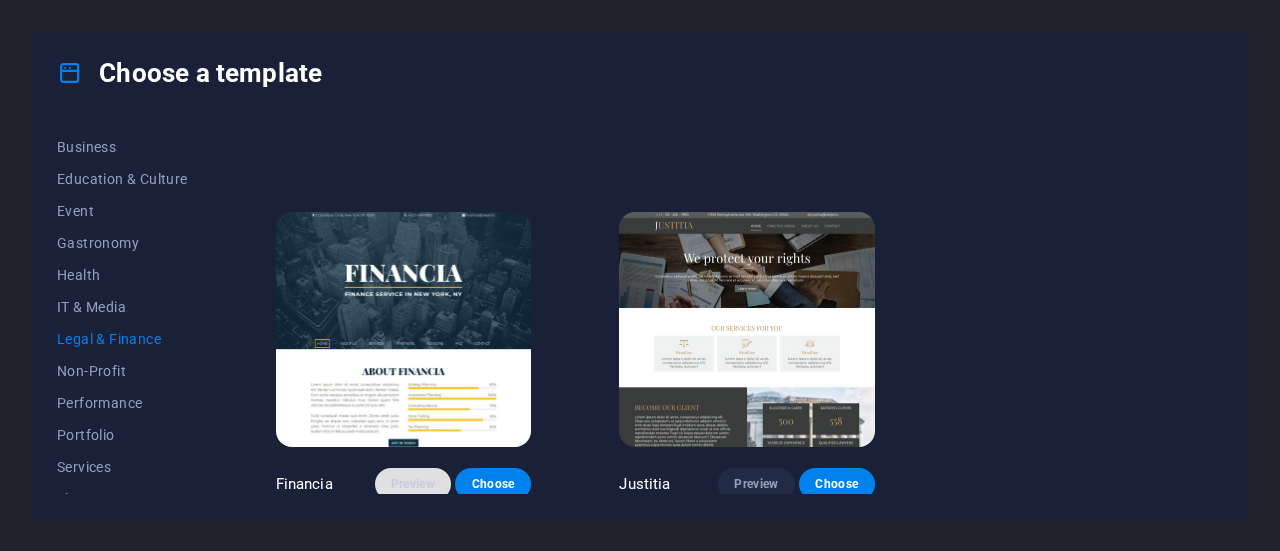 click on "Preview" at bounding box center (413, 484) 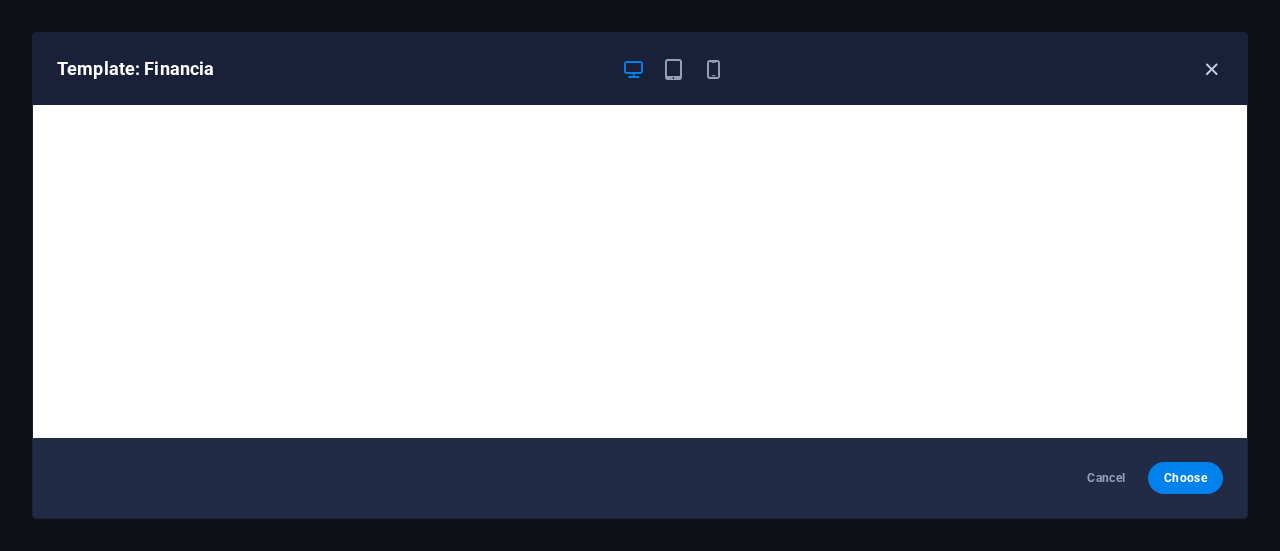 click at bounding box center (1211, 69) 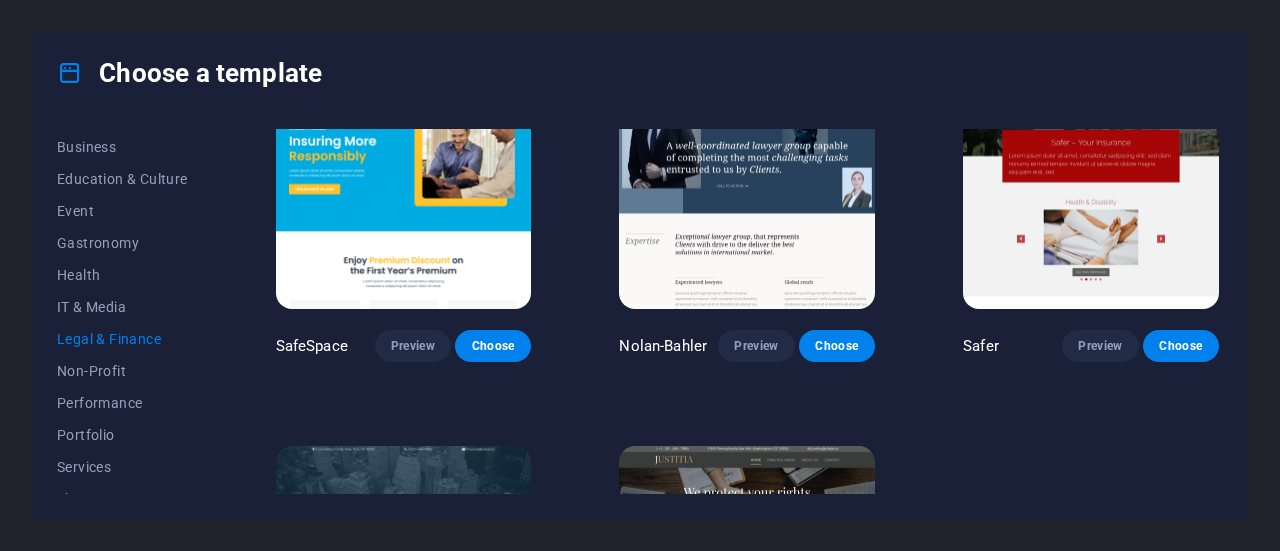 scroll, scrollTop: 0, scrollLeft: 0, axis: both 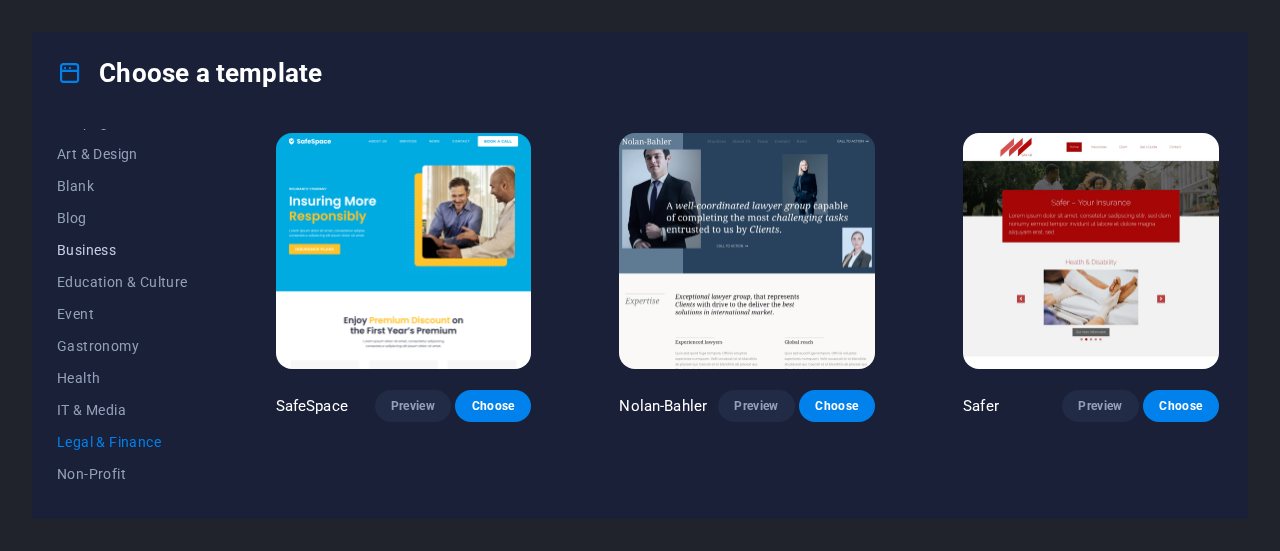 click on "Business" at bounding box center (122, 250) 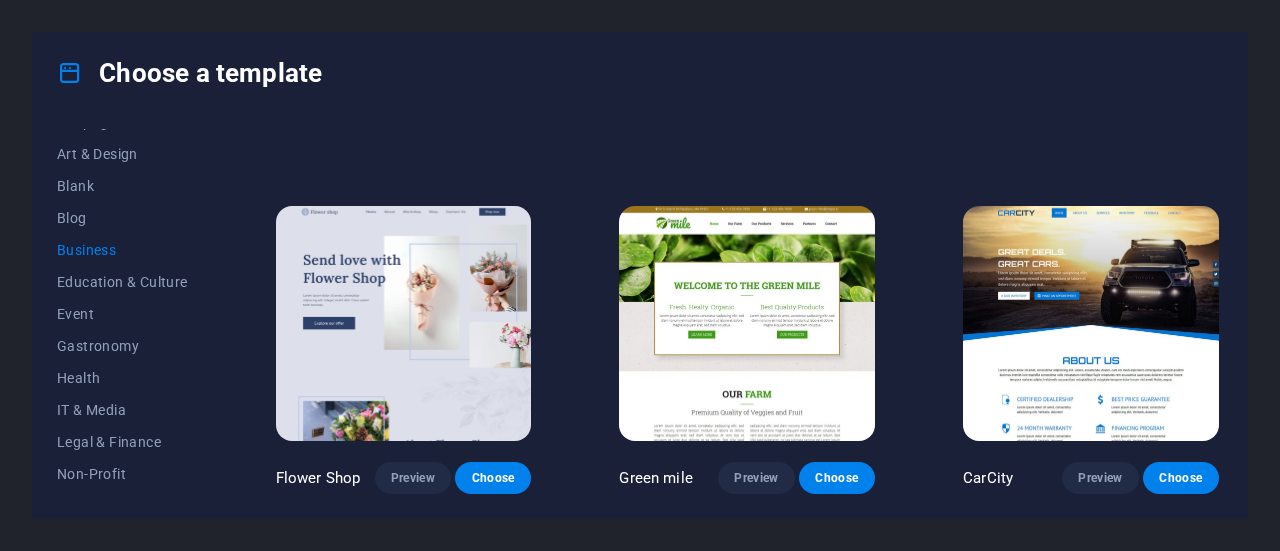 scroll, scrollTop: 298, scrollLeft: 0, axis: vertical 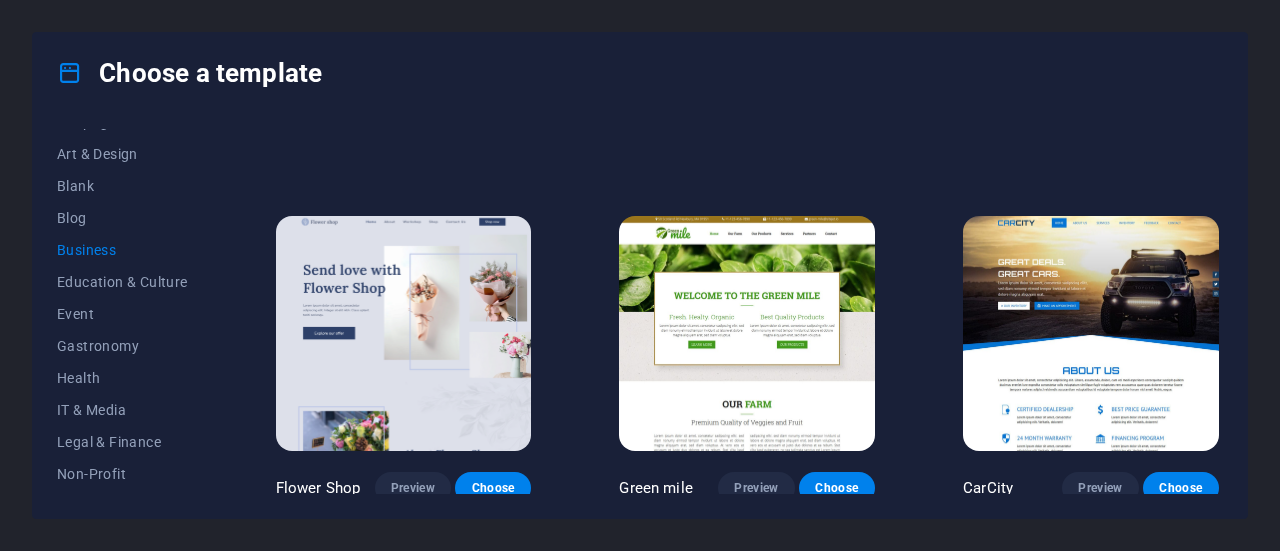 drag, startPoint x: 1223, startPoint y: 268, endPoint x: 1238, endPoint y: 185, distance: 84.34453 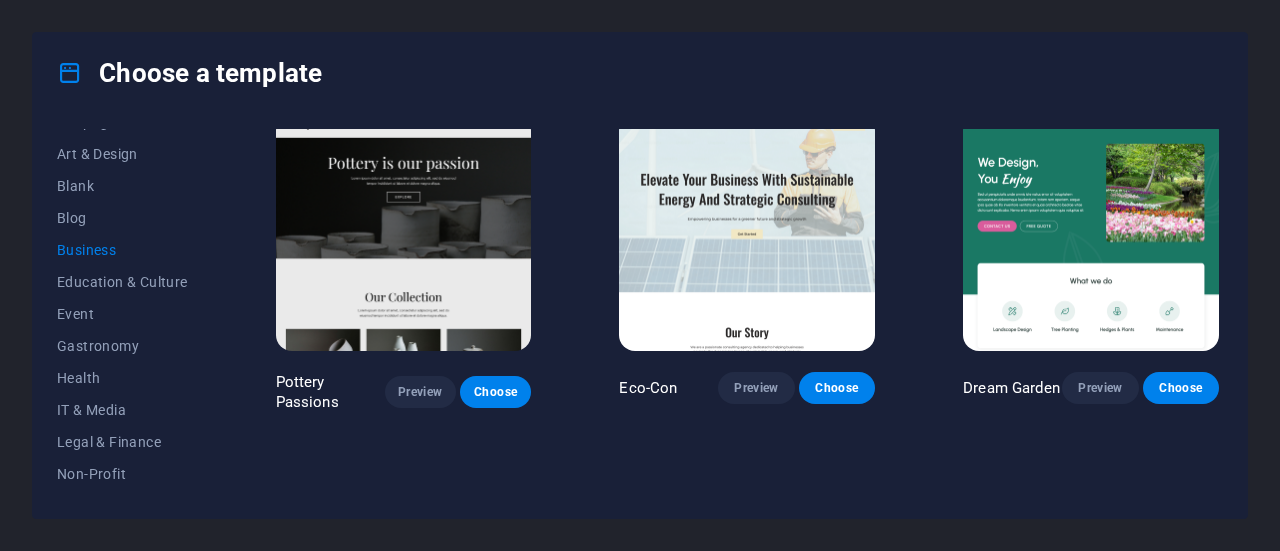 scroll, scrollTop: 0, scrollLeft: 0, axis: both 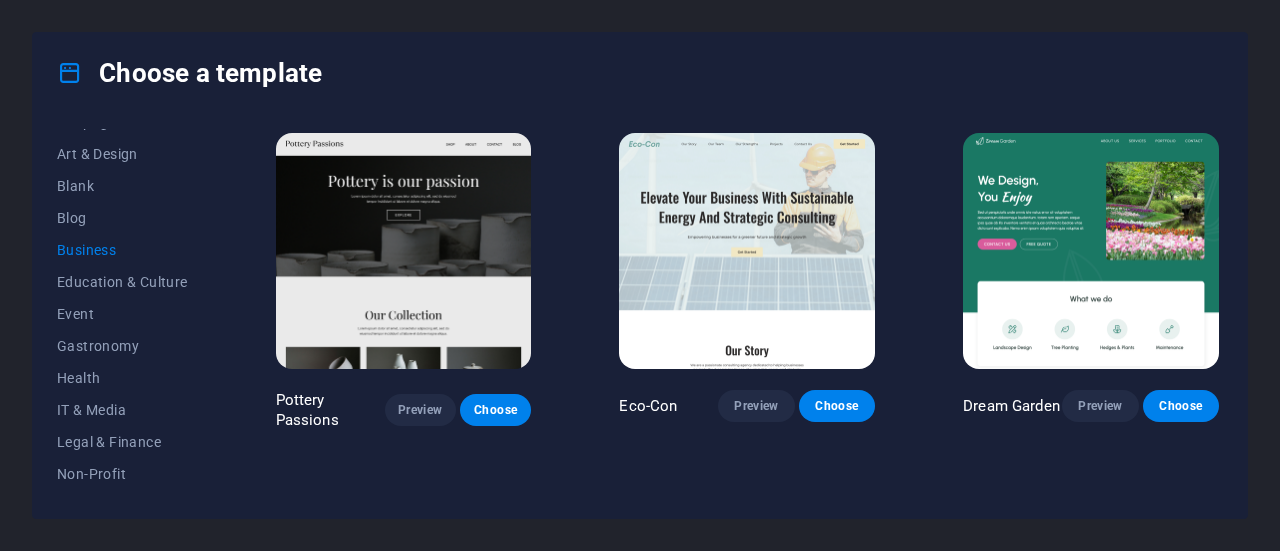 drag, startPoint x: 210, startPoint y: 306, endPoint x: 214, endPoint y: 209, distance: 97.082436 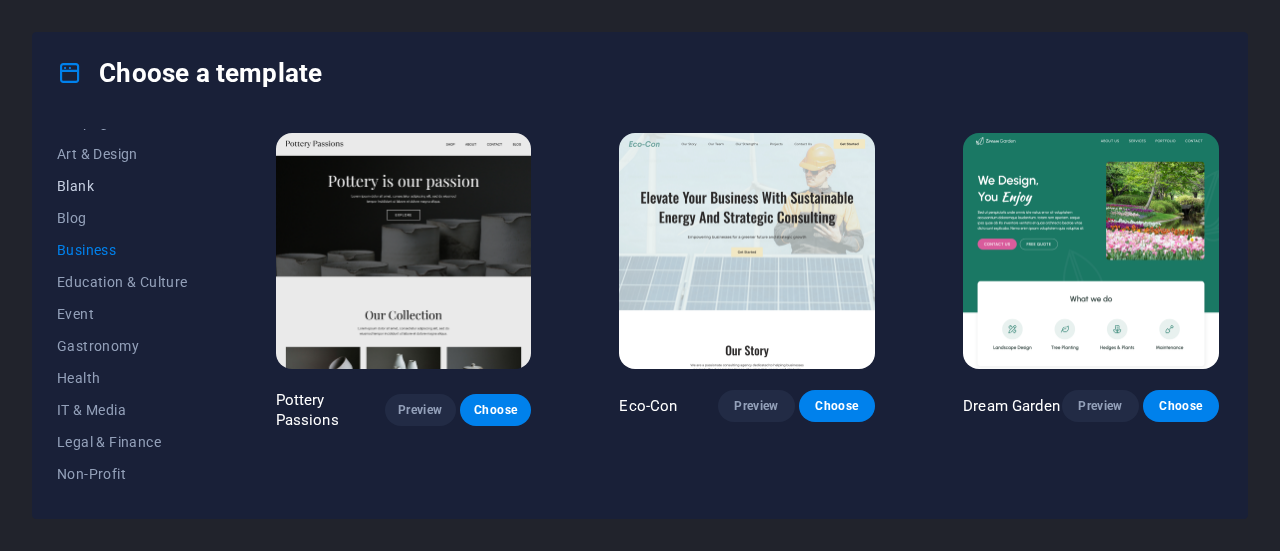click on "Blank" at bounding box center (122, 186) 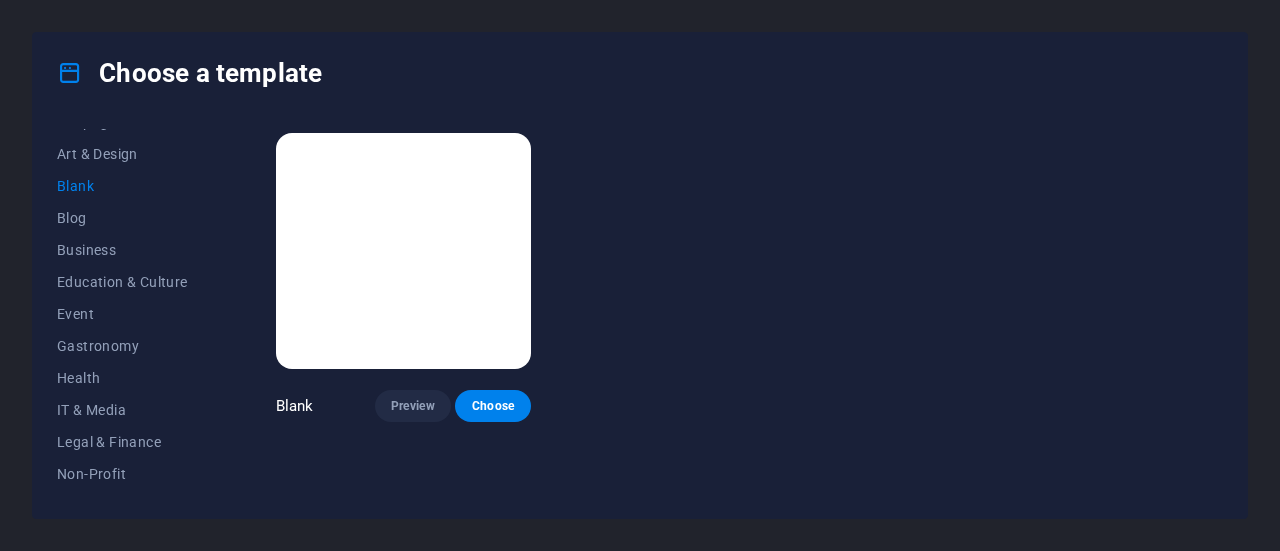 scroll, scrollTop: 466, scrollLeft: 0, axis: vertical 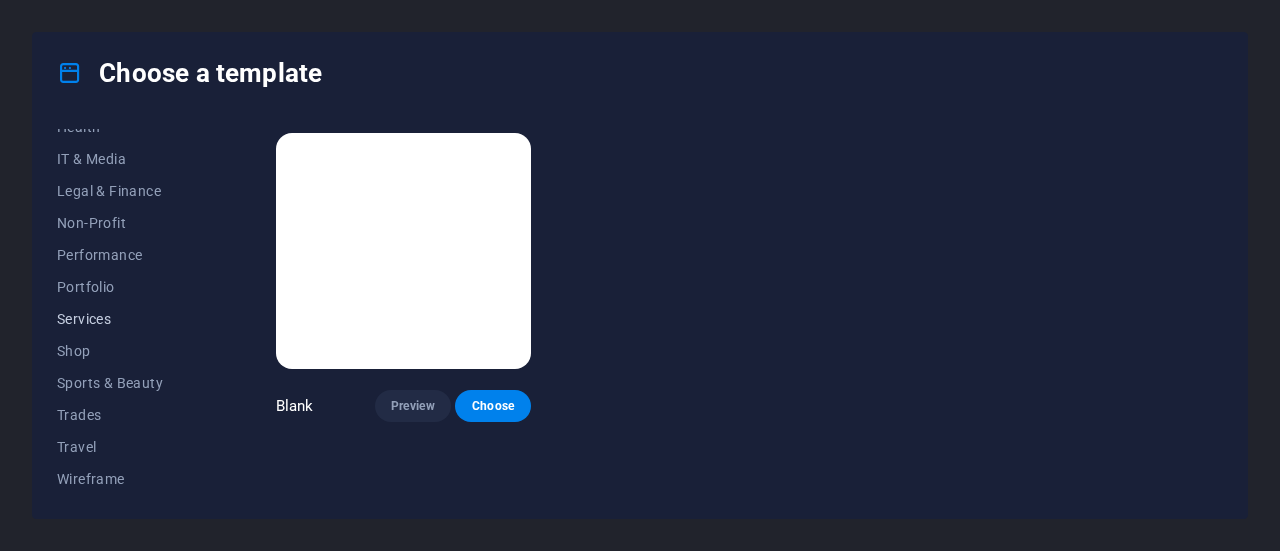 click on "Services" at bounding box center (122, 319) 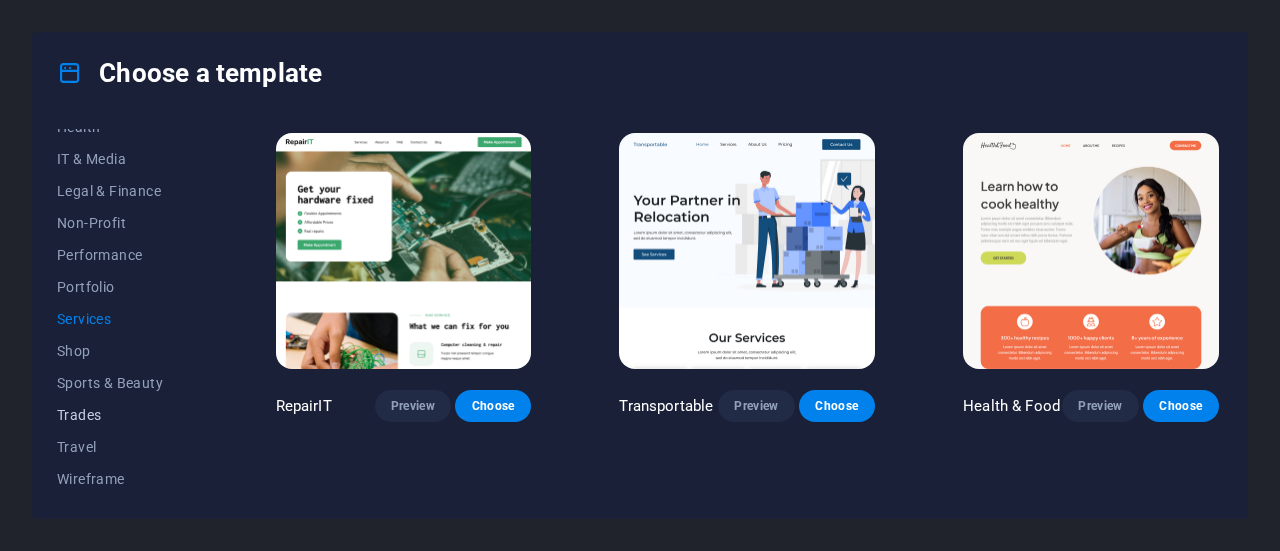 click on "Trades" at bounding box center (122, 415) 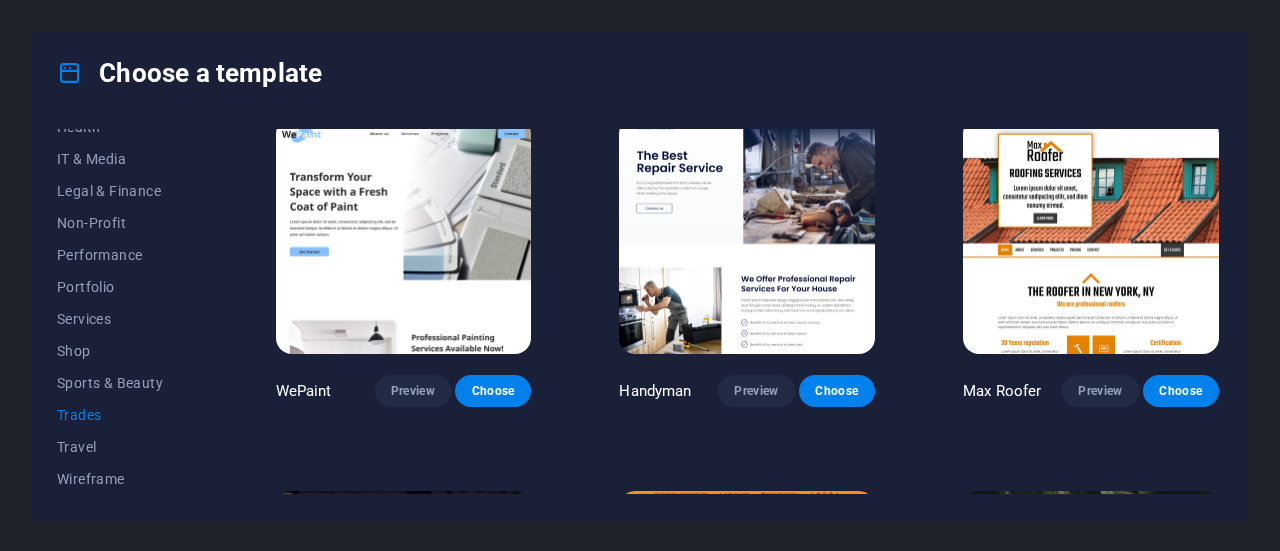 scroll, scrollTop: 0, scrollLeft: 0, axis: both 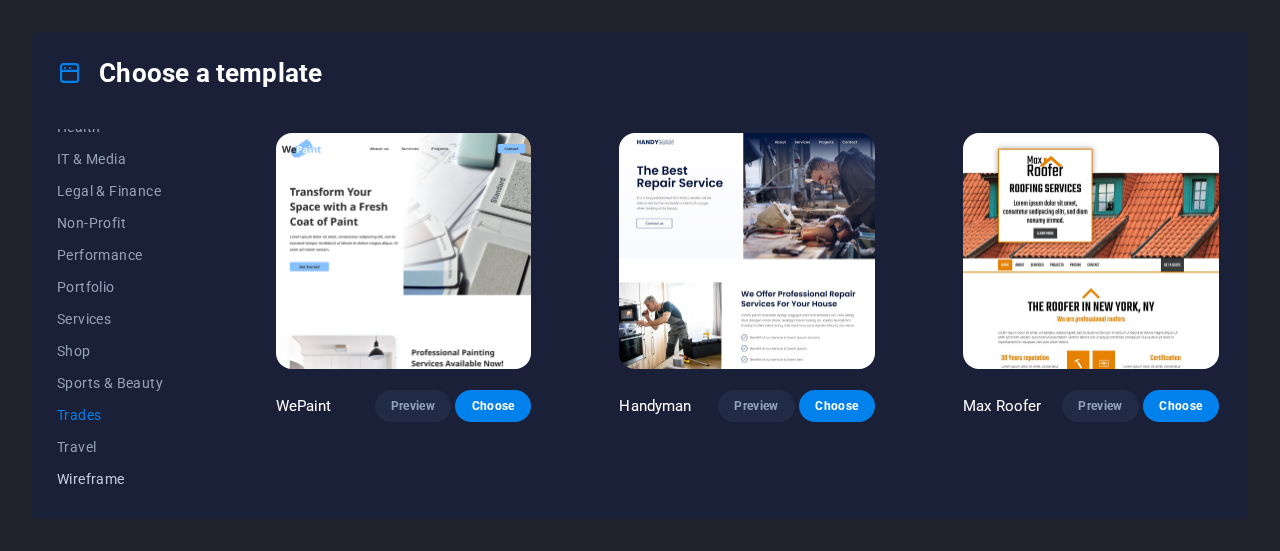 click on "Wireframe" at bounding box center [122, 479] 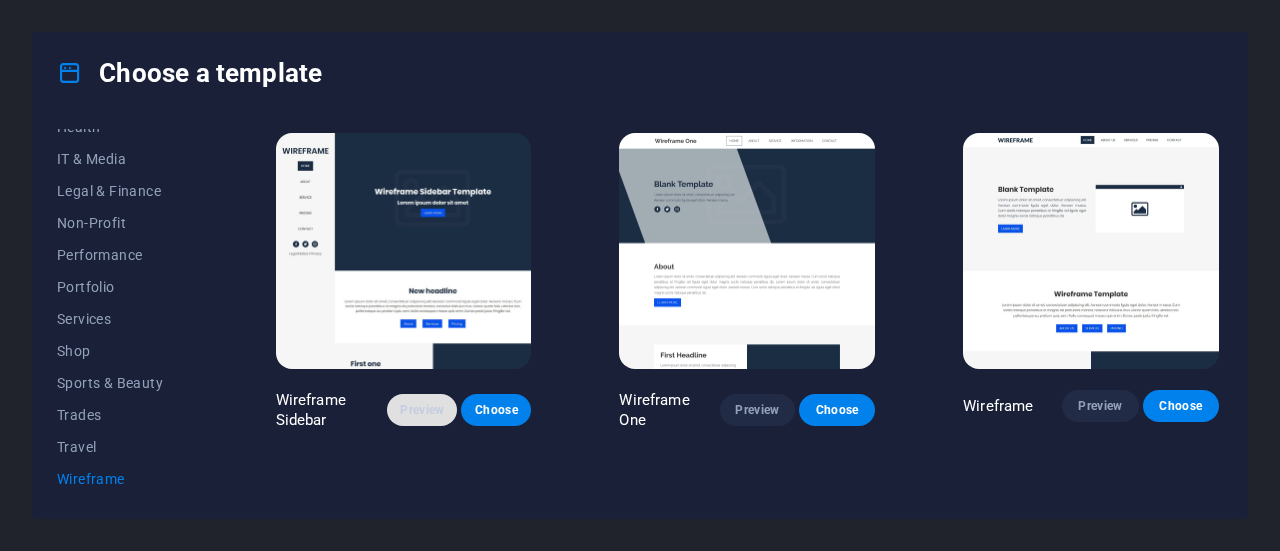 click on "Preview" at bounding box center (422, 410) 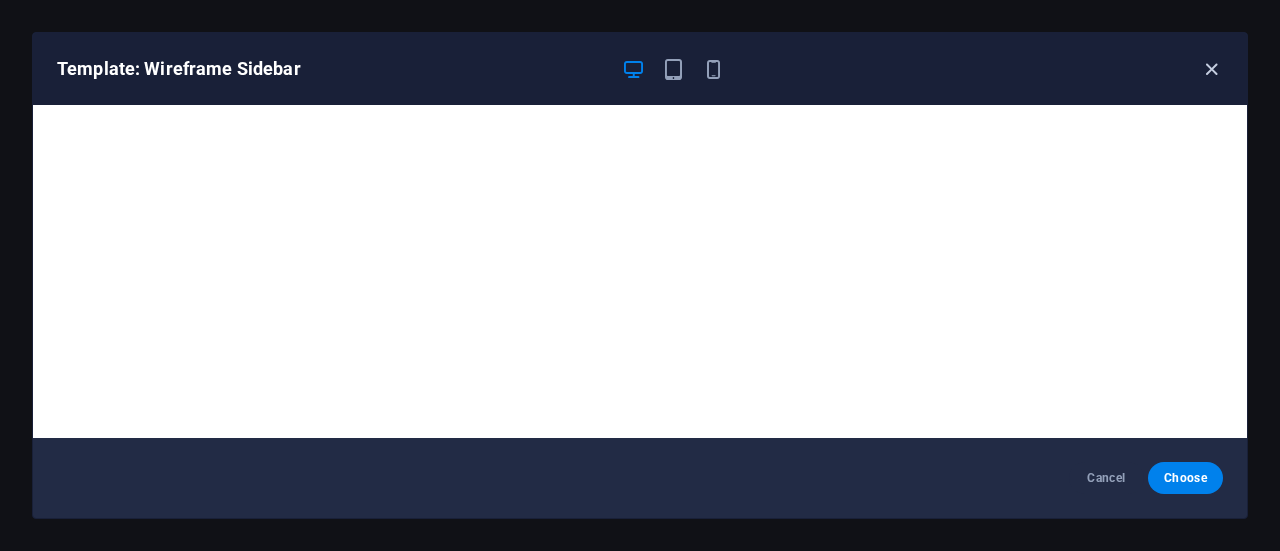 click at bounding box center (1211, 69) 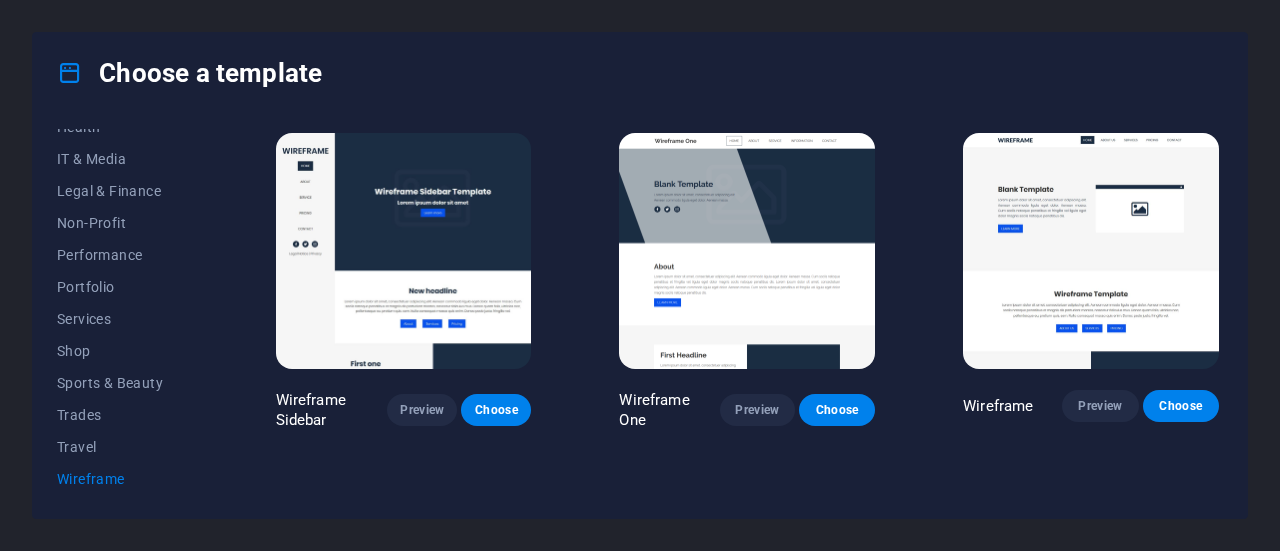 click at bounding box center (747, 251) 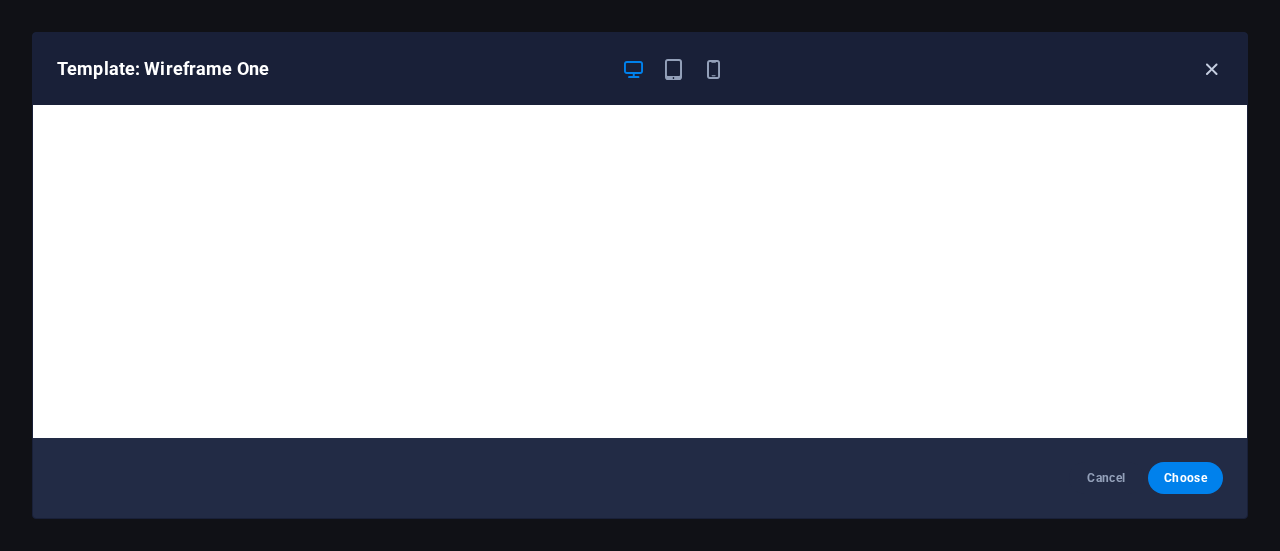 click at bounding box center [1211, 69] 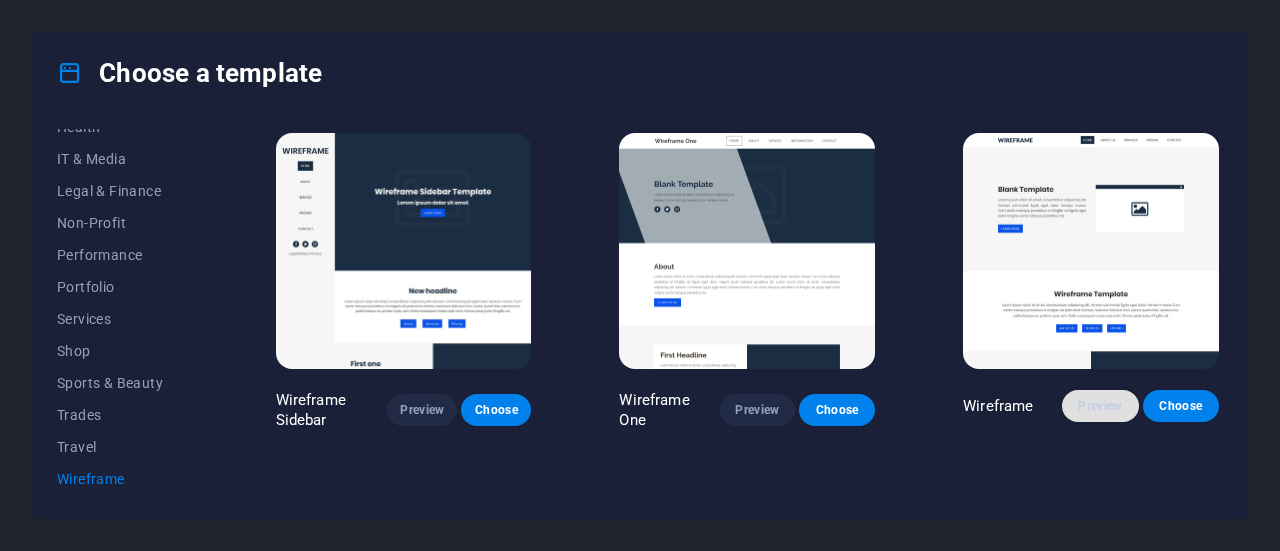 click on "Preview" at bounding box center (1100, 406) 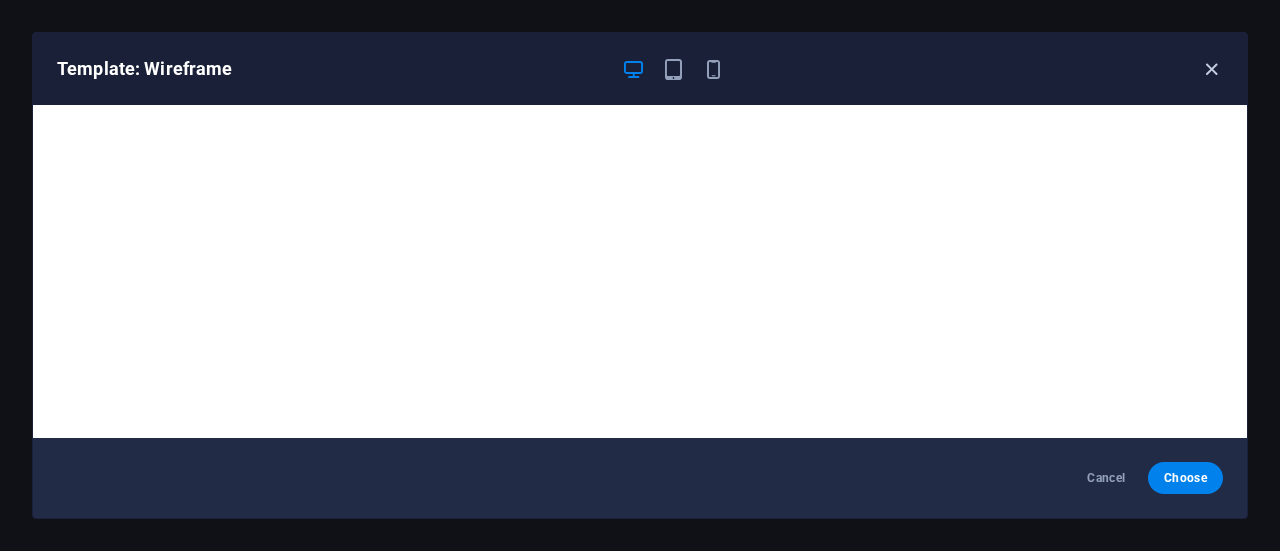 click at bounding box center [1211, 69] 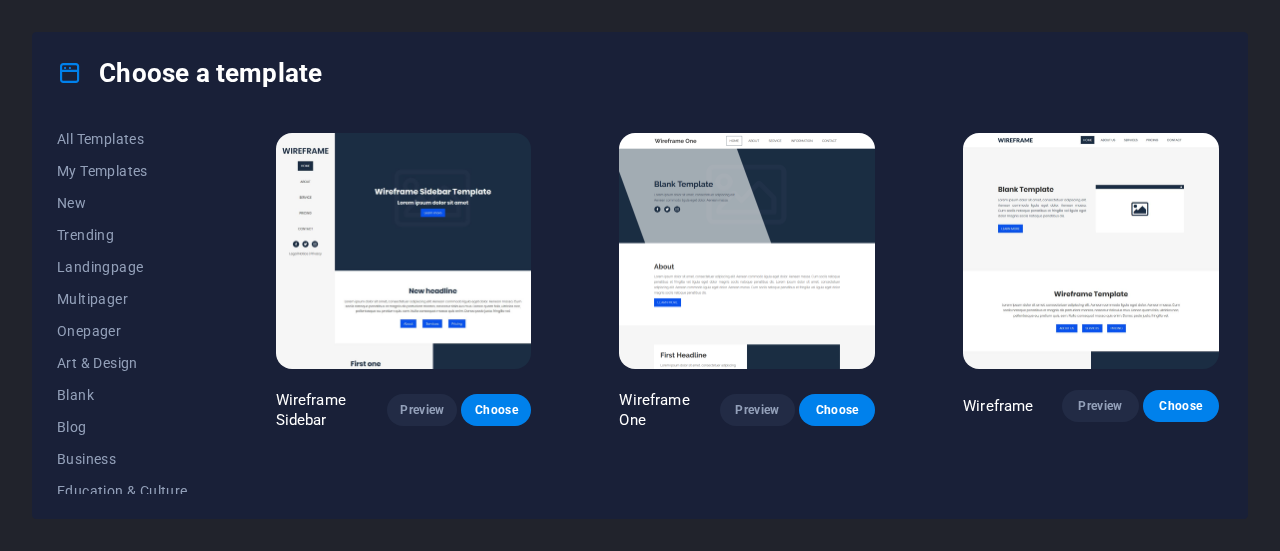 scroll, scrollTop: 0, scrollLeft: 0, axis: both 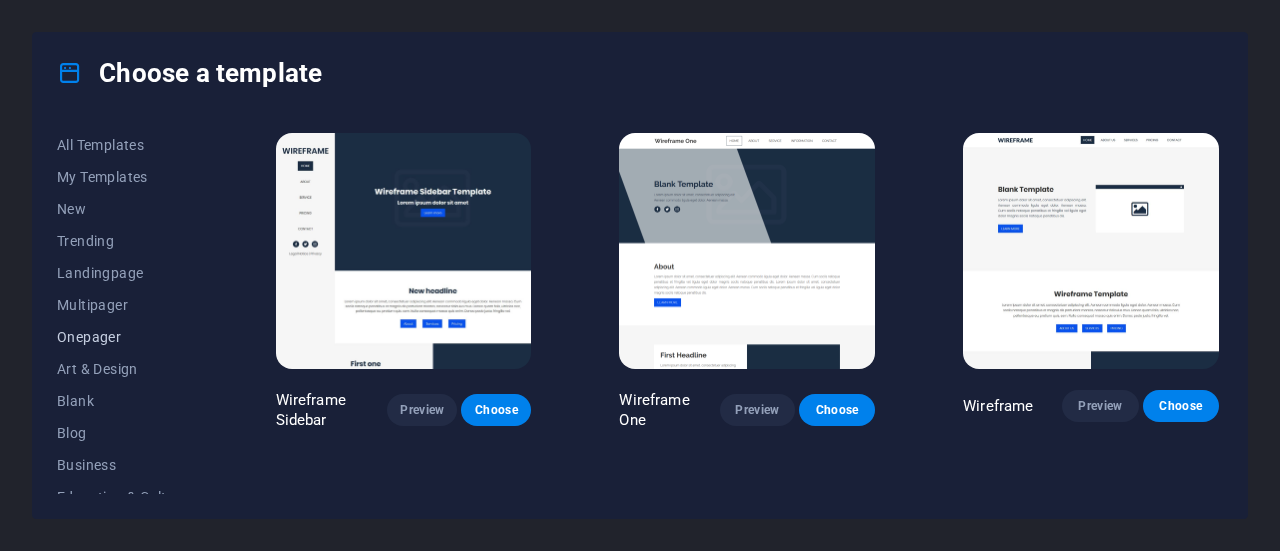 click on "Onepager" at bounding box center [122, 337] 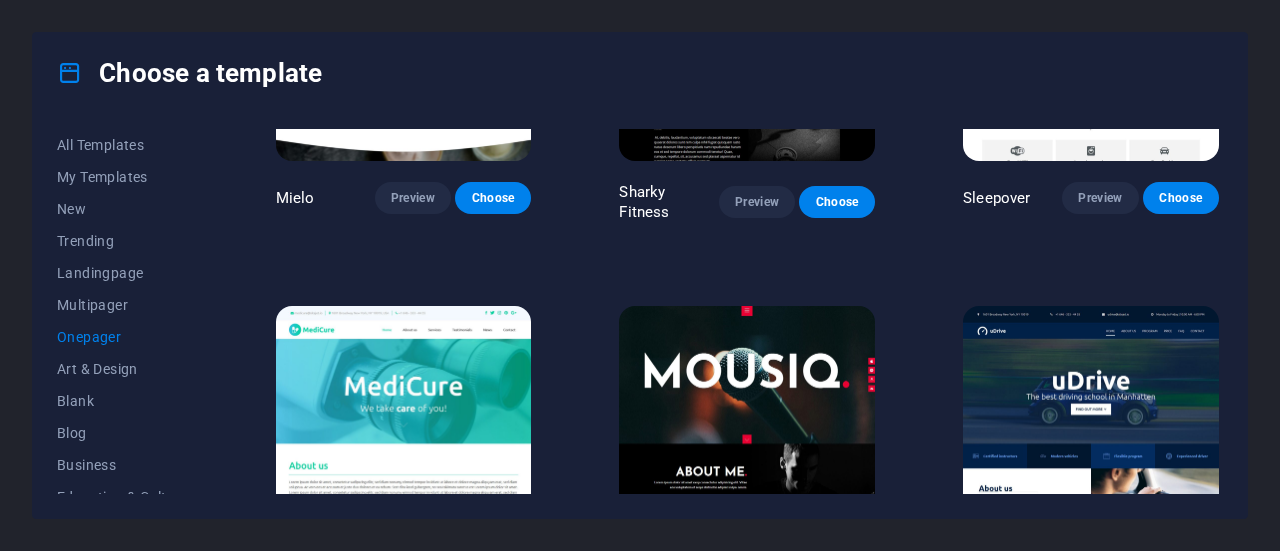 scroll, scrollTop: 5918, scrollLeft: 0, axis: vertical 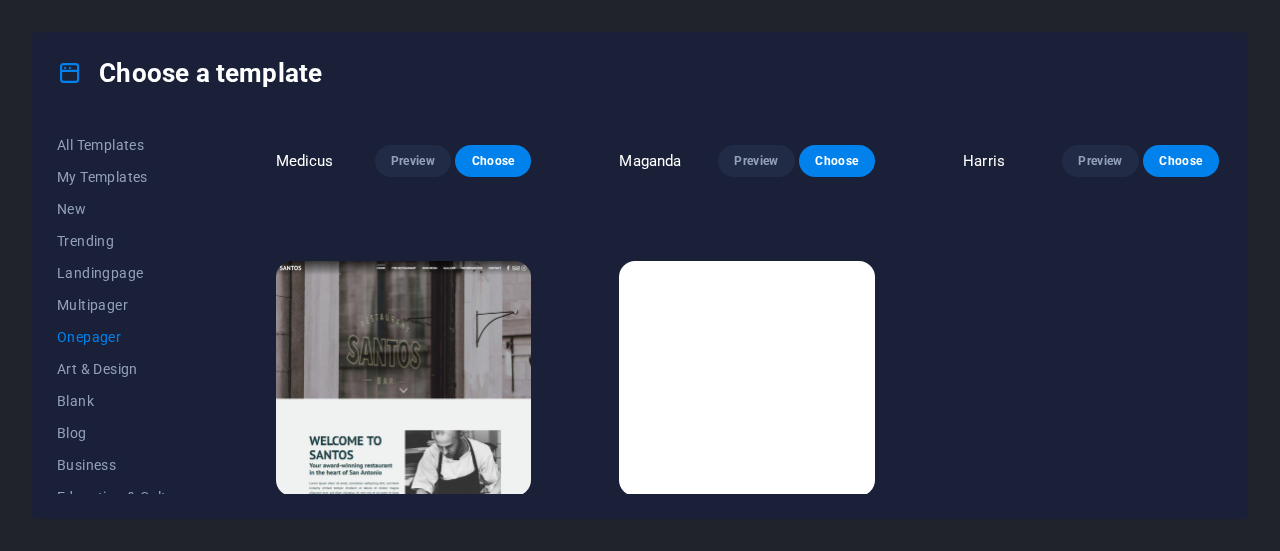 click on "Preview" at bounding box center (756, 533) 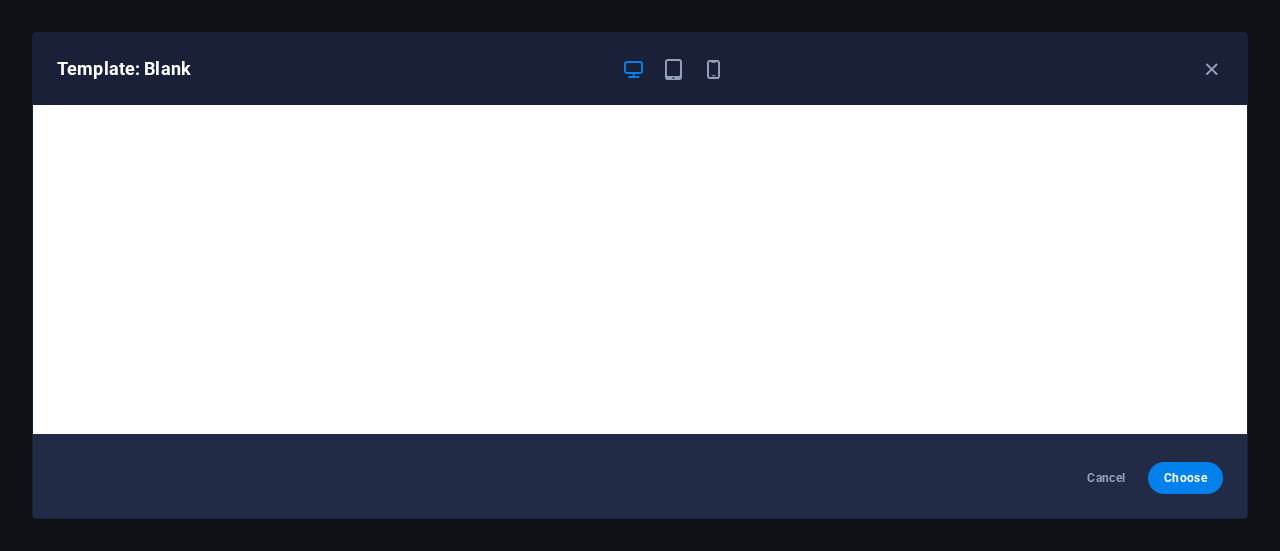 scroll, scrollTop: 0, scrollLeft: 0, axis: both 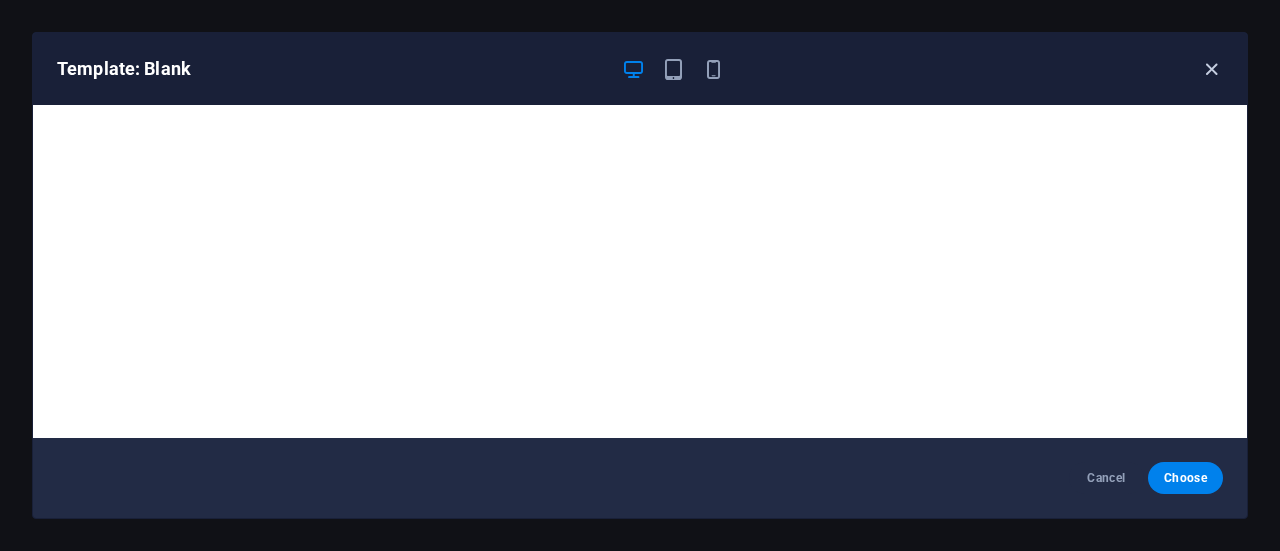 click at bounding box center [1211, 69] 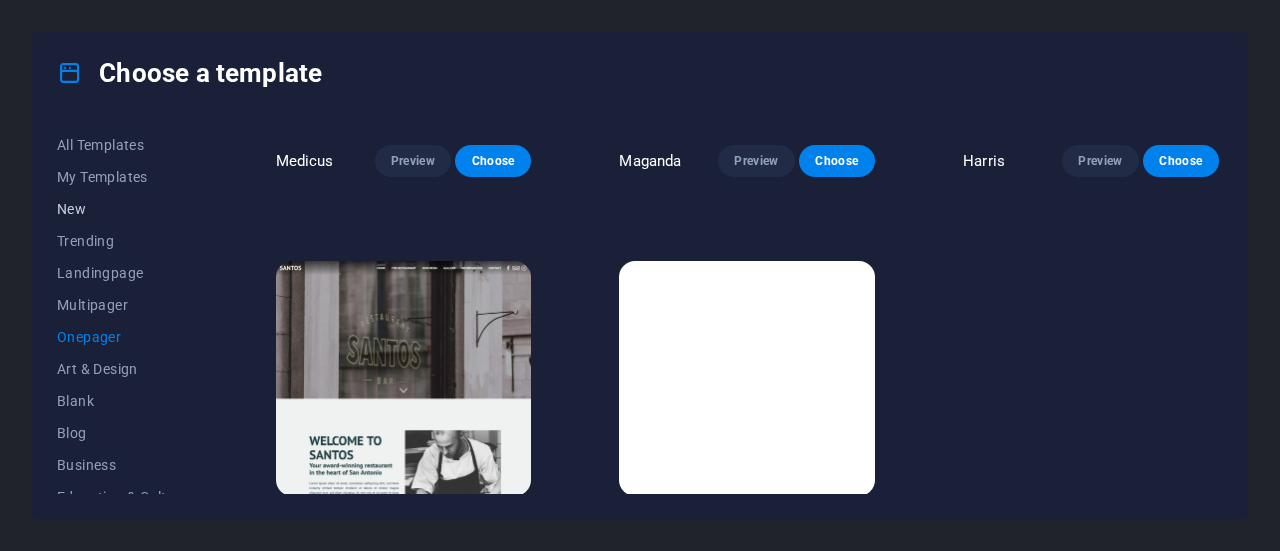 click on "New" at bounding box center [122, 209] 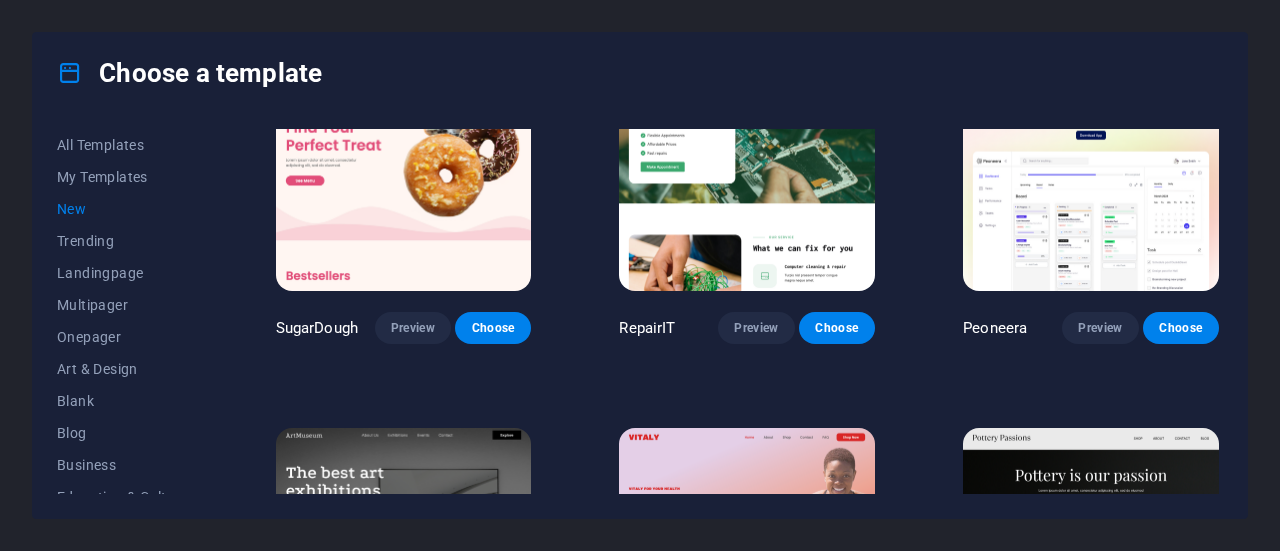 scroll, scrollTop: 0, scrollLeft: 0, axis: both 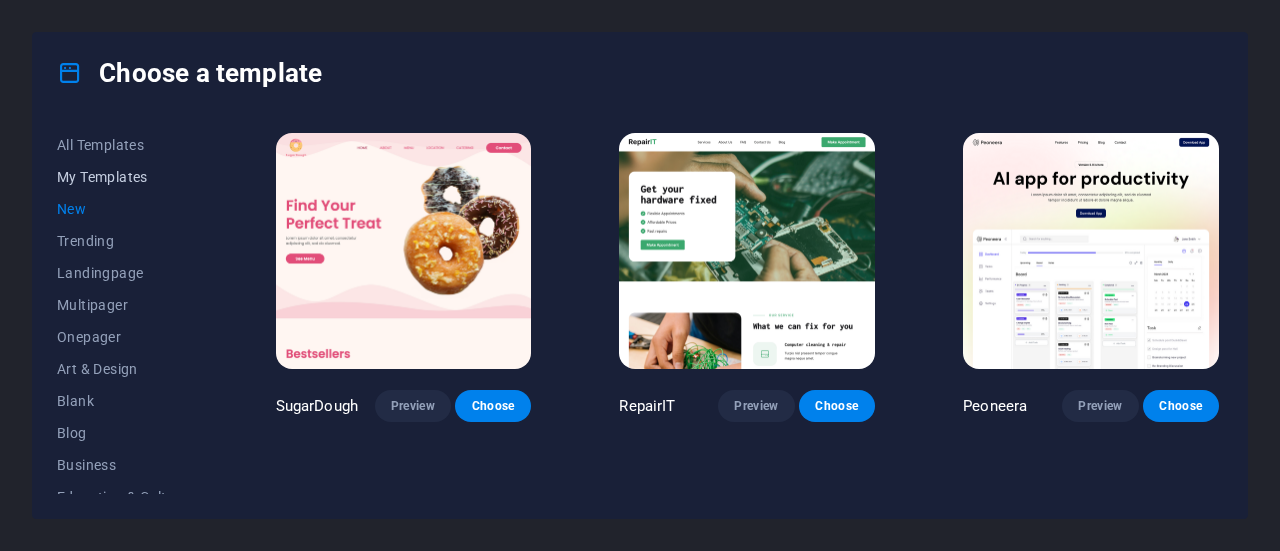 click on "My Templates" at bounding box center [122, 177] 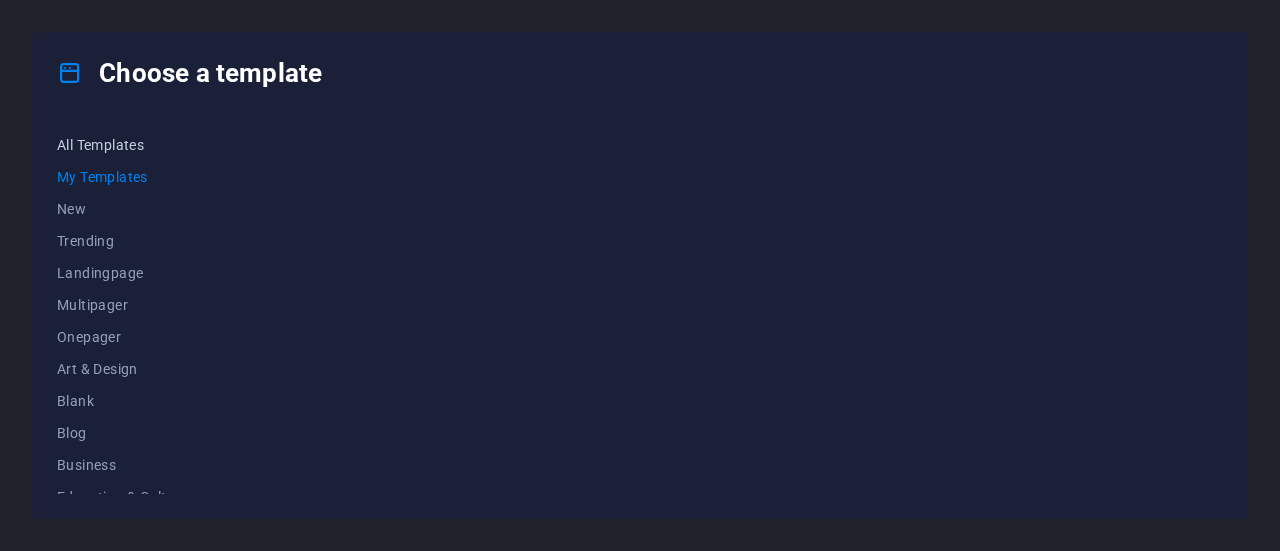 click on "All Templates" at bounding box center [122, 145] 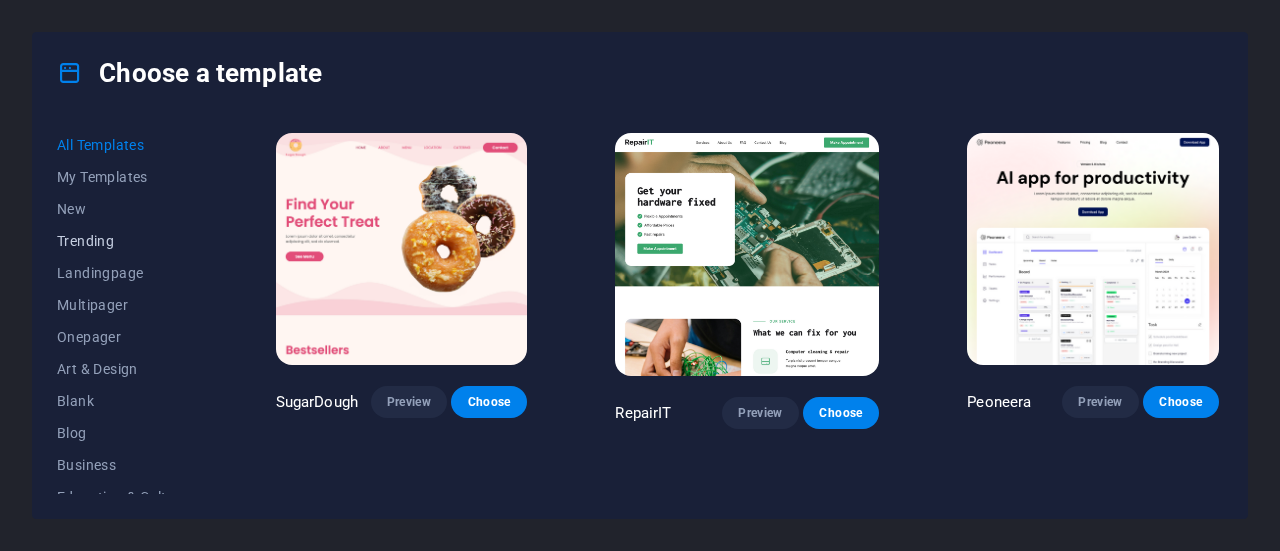 click on "Trending" at bounding box center (122, 241) 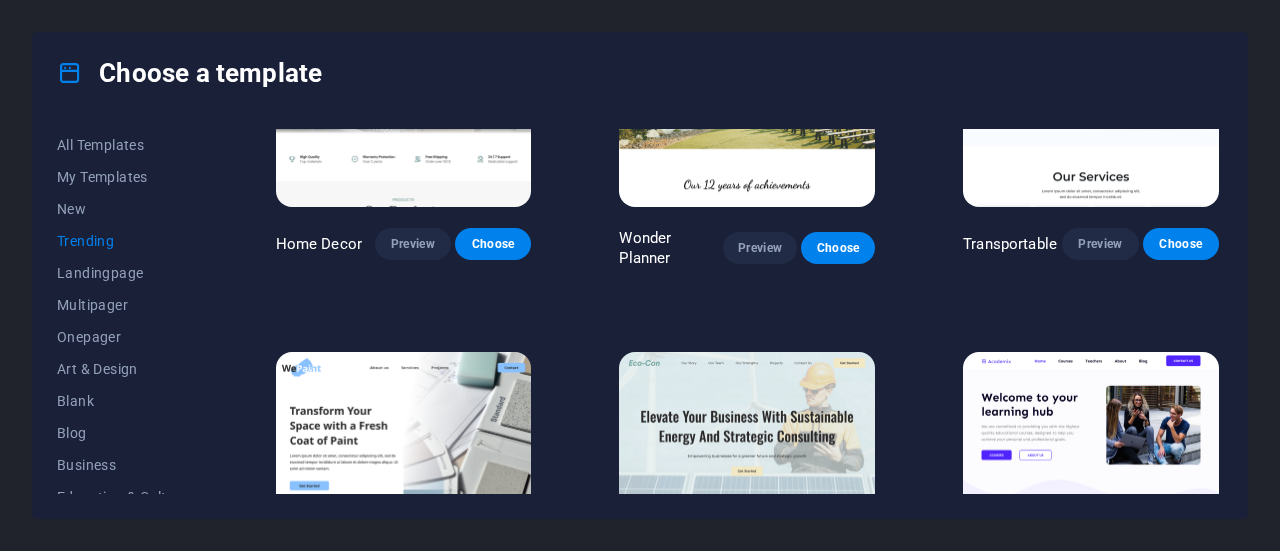 scroll, scrollTop: 0, scrollLeft: 0, axis: both 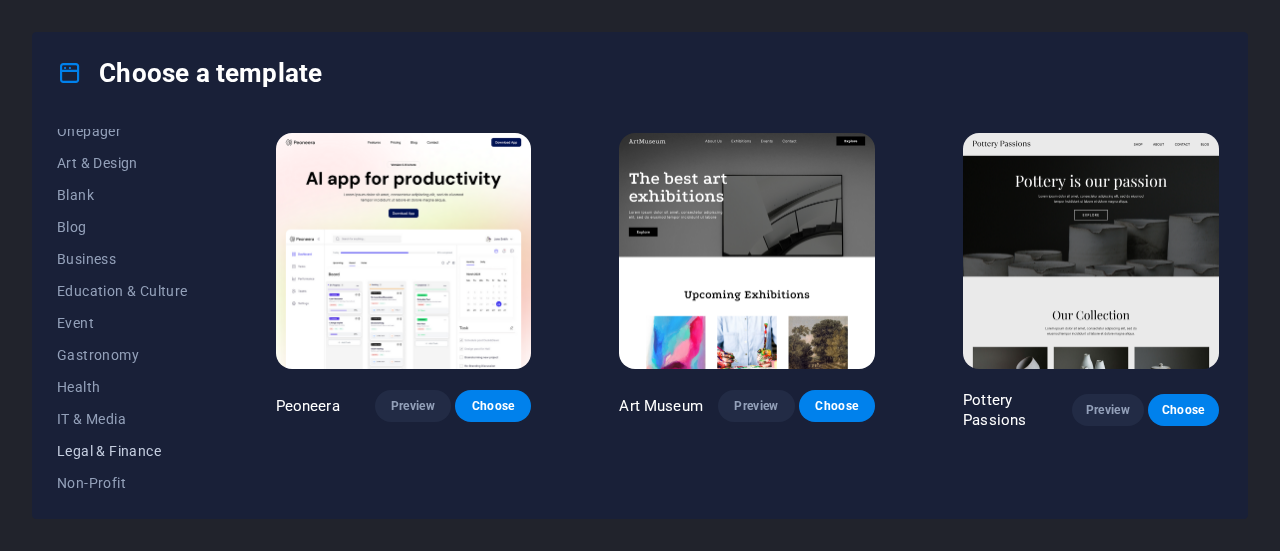 click on "Legal & Finance" at bounding box center (122, 451) 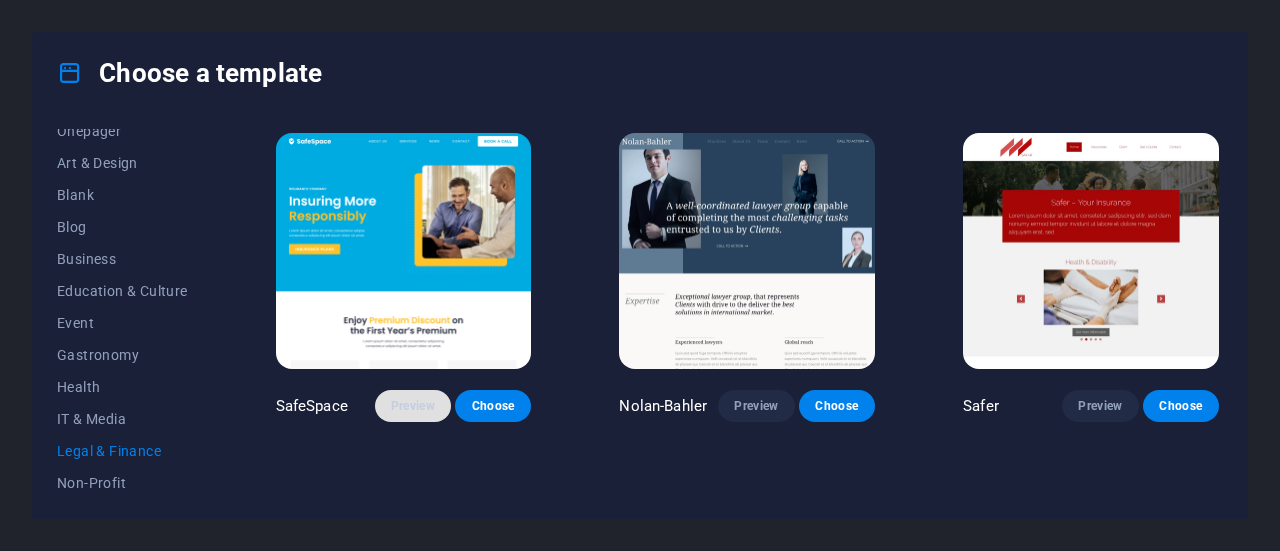 click on "Preview" at bounding box center [413, 406] 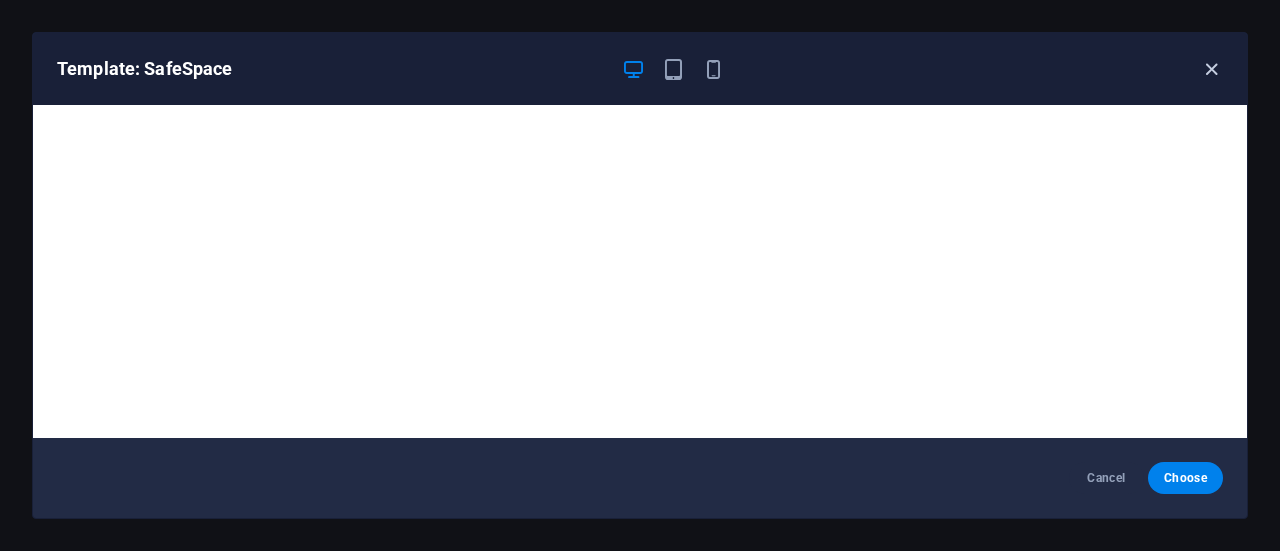 click at bounding box center [1211, 69] 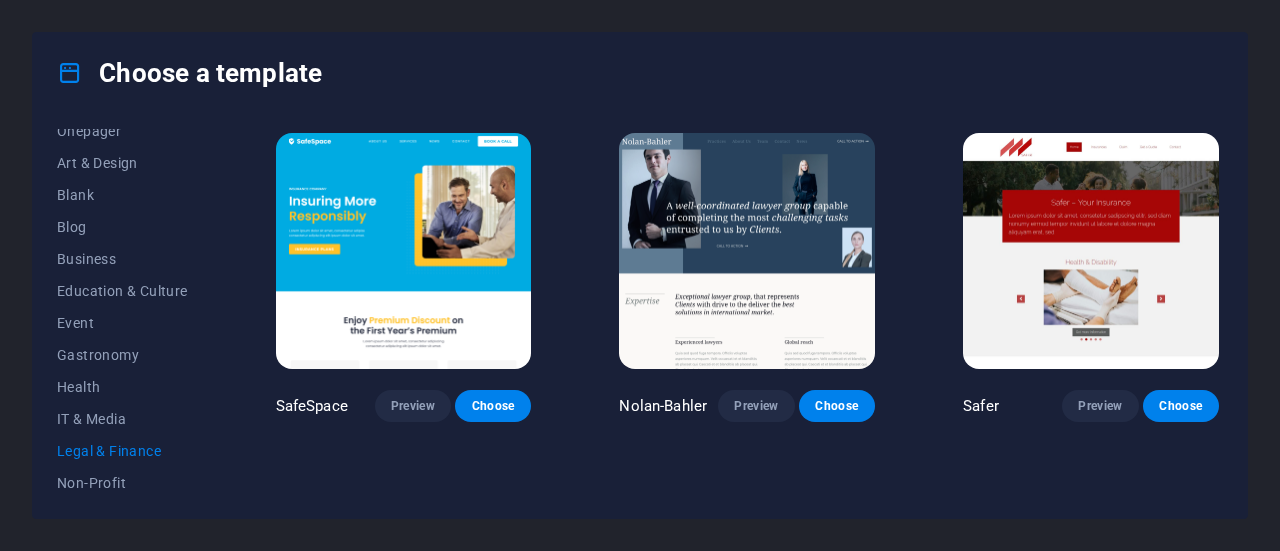drag, startPoint x: 216, startPoint y: 327, endPoint x: 212, endPoint y: 380, distance: 53.15073 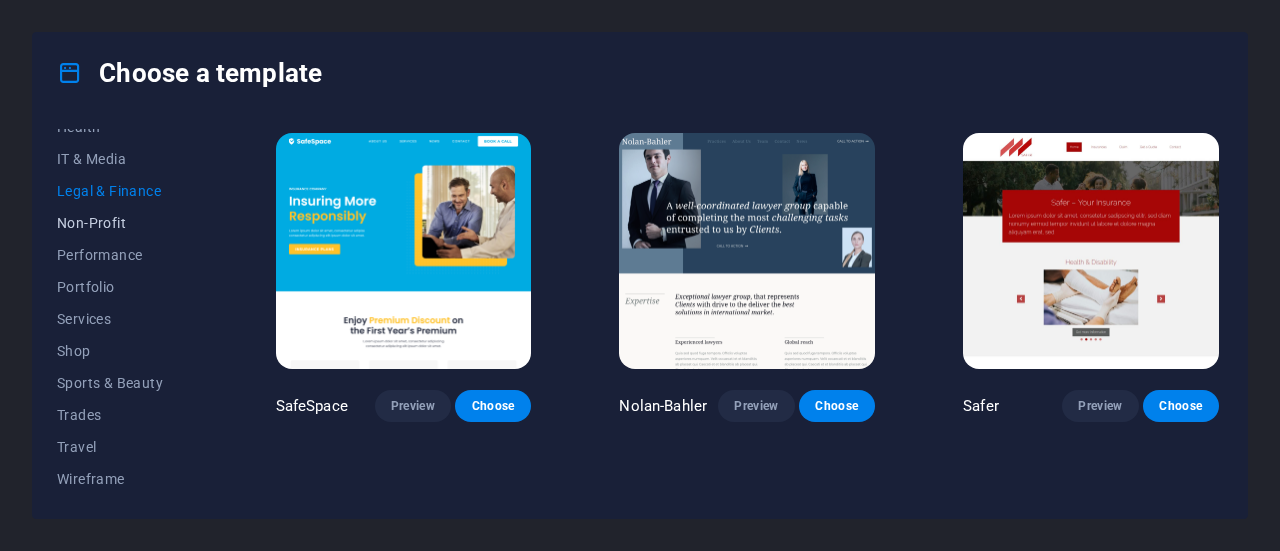 click on "Non-Profit" at bounding box center (122, 223) 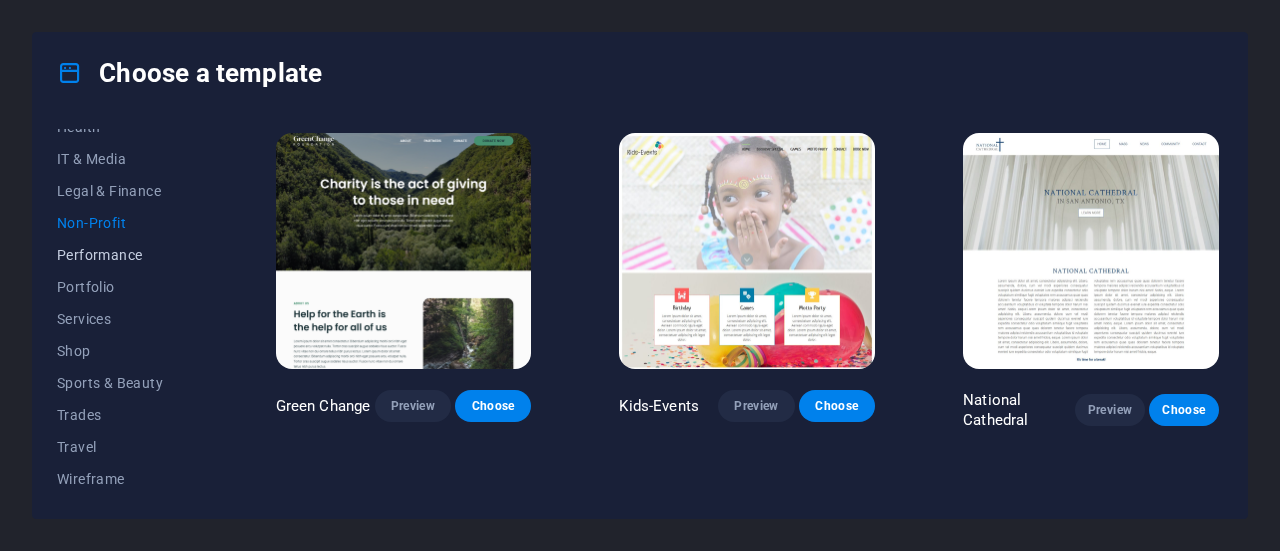 click on "Performance" at bounding box center [122, 255] 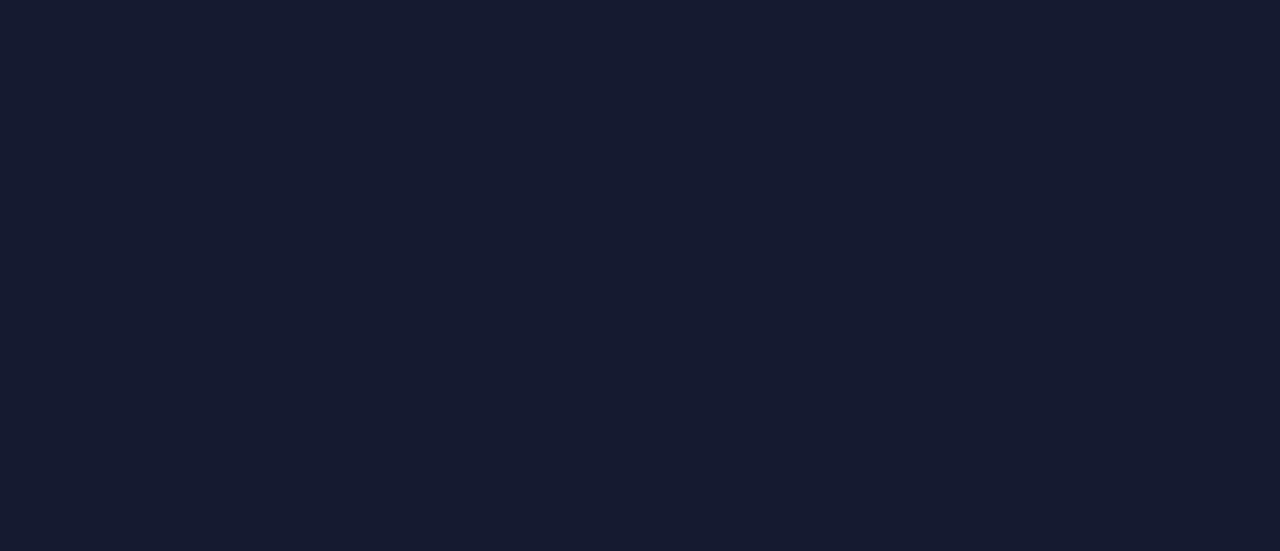 scroll, scrollTop: 0, scrollLeft: 0, axis: both 